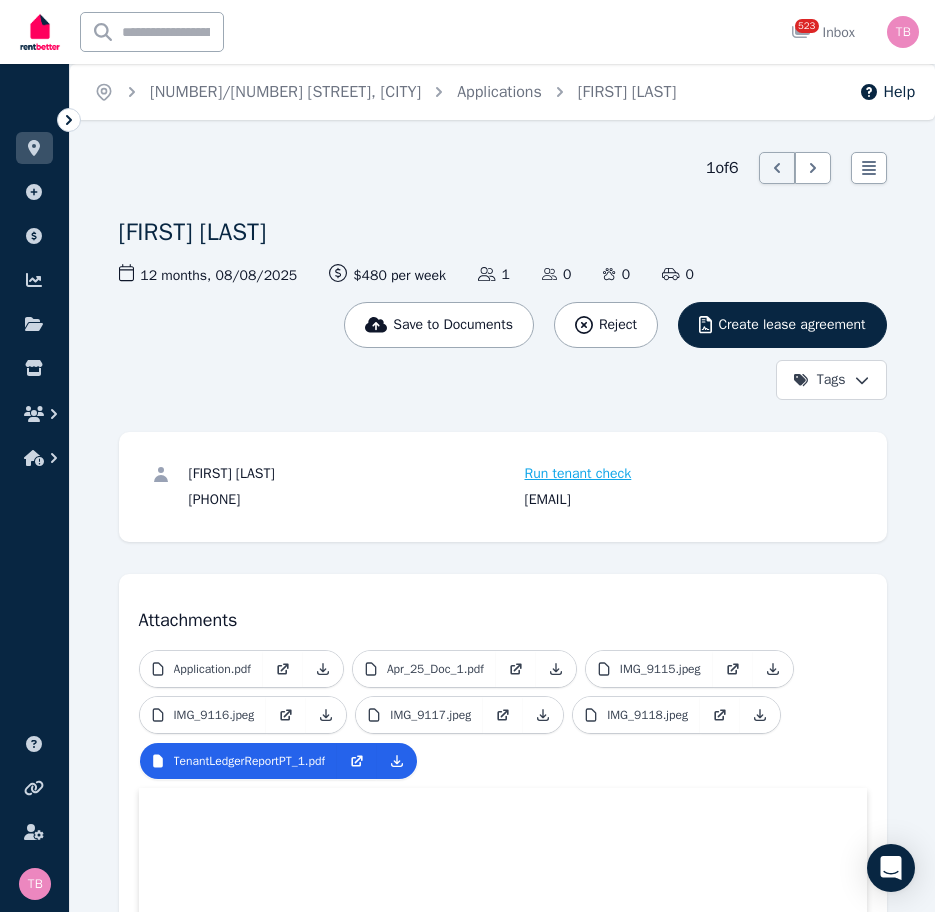 scroll, scrollTop: 0, scrollLeft: 0, axis: both 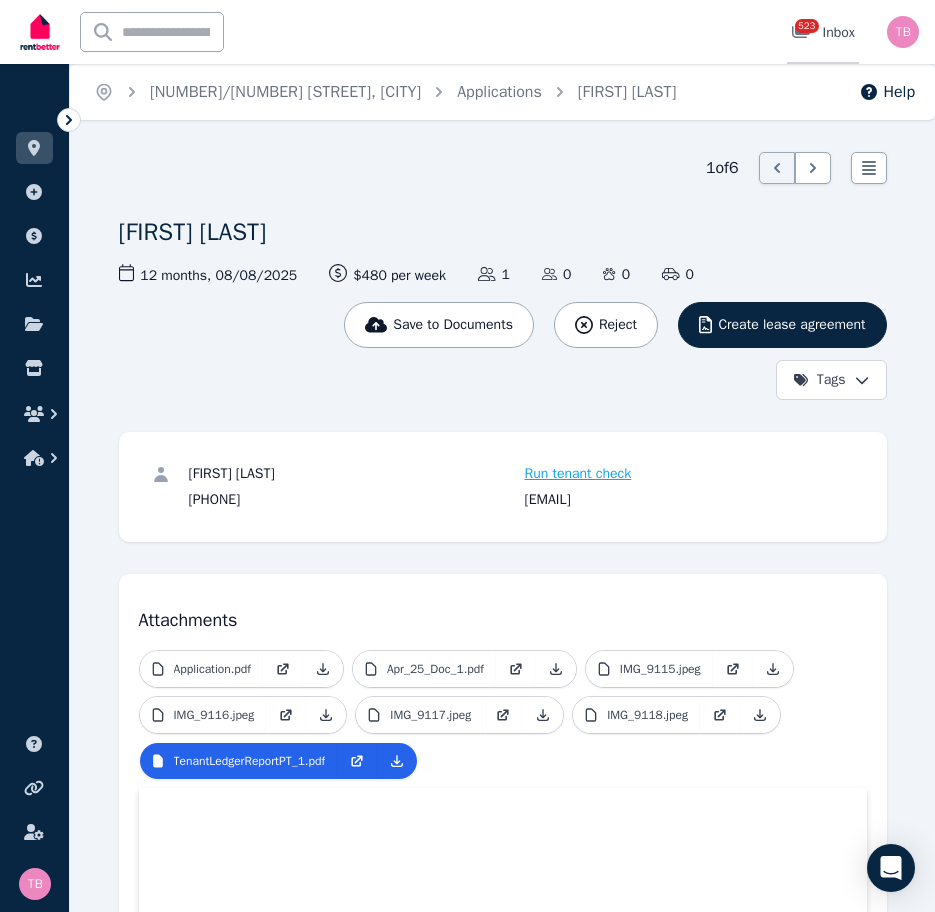 click on "523 Inbox" at bounding box center (823, 33) 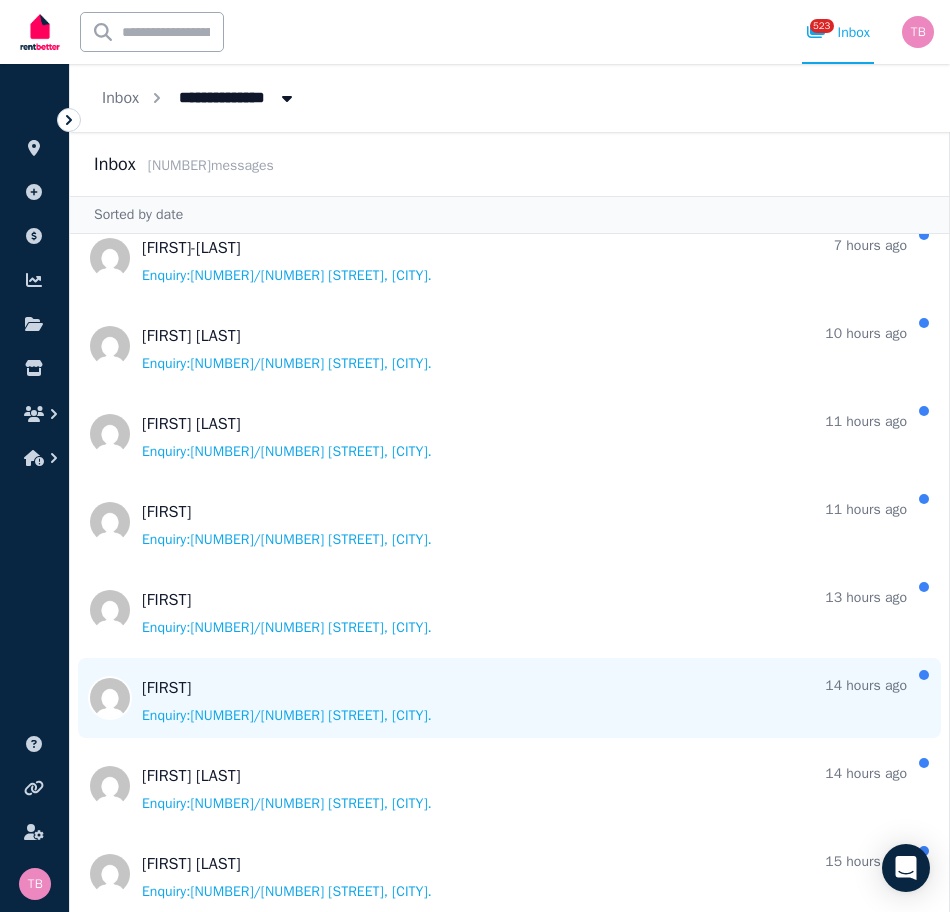 scroll, scrollTop: 300, scrollLeft: 0, axis: vertical 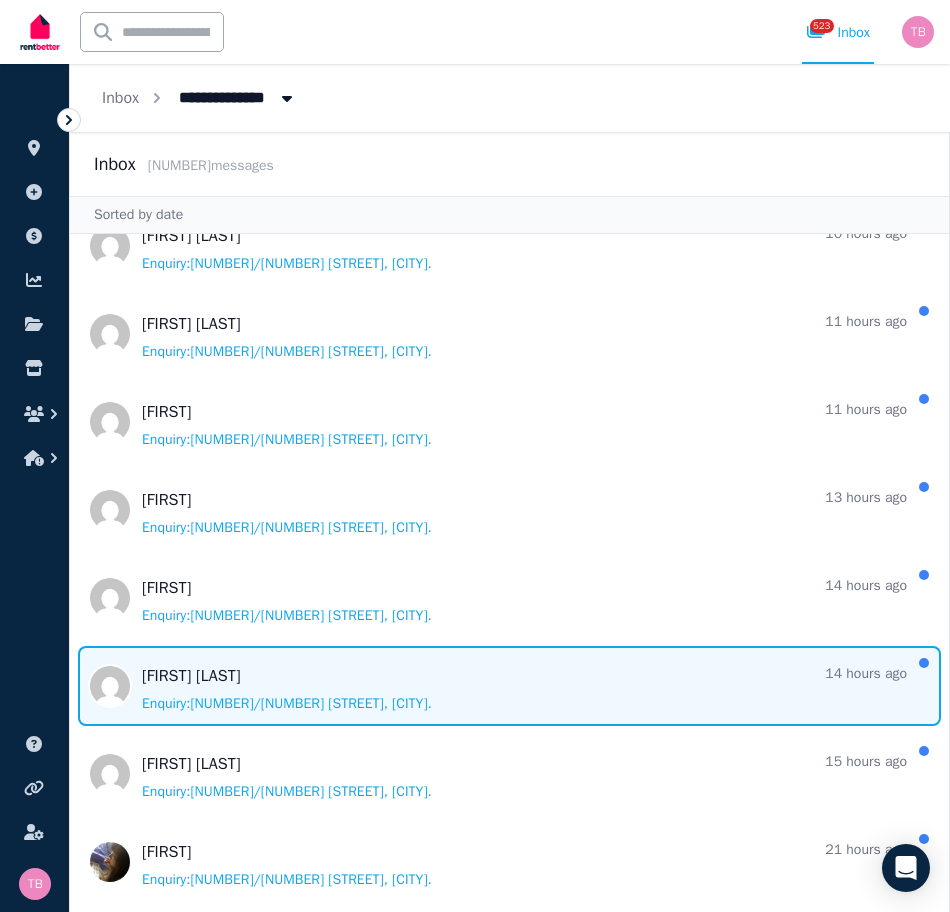 click at bounding box center (509, 686) 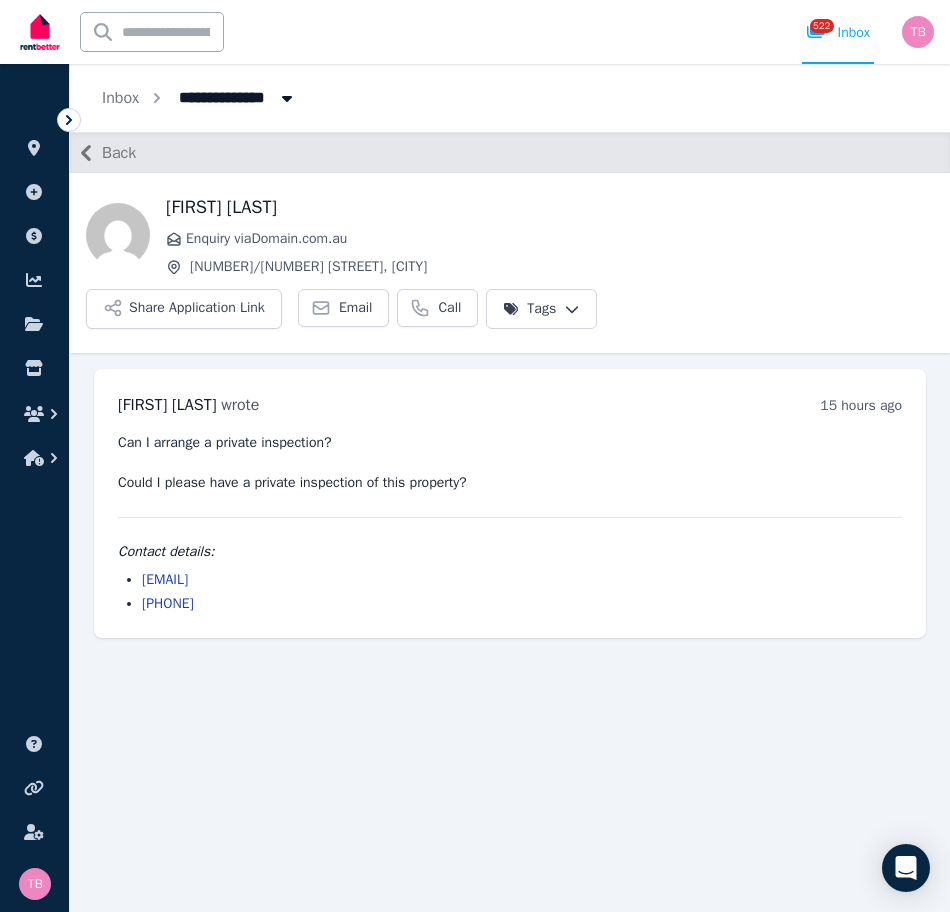 drag, startPoint x: 233, startPoint y: 552, endPoint x: 131, endPoint y: 528, distance: 104.78549 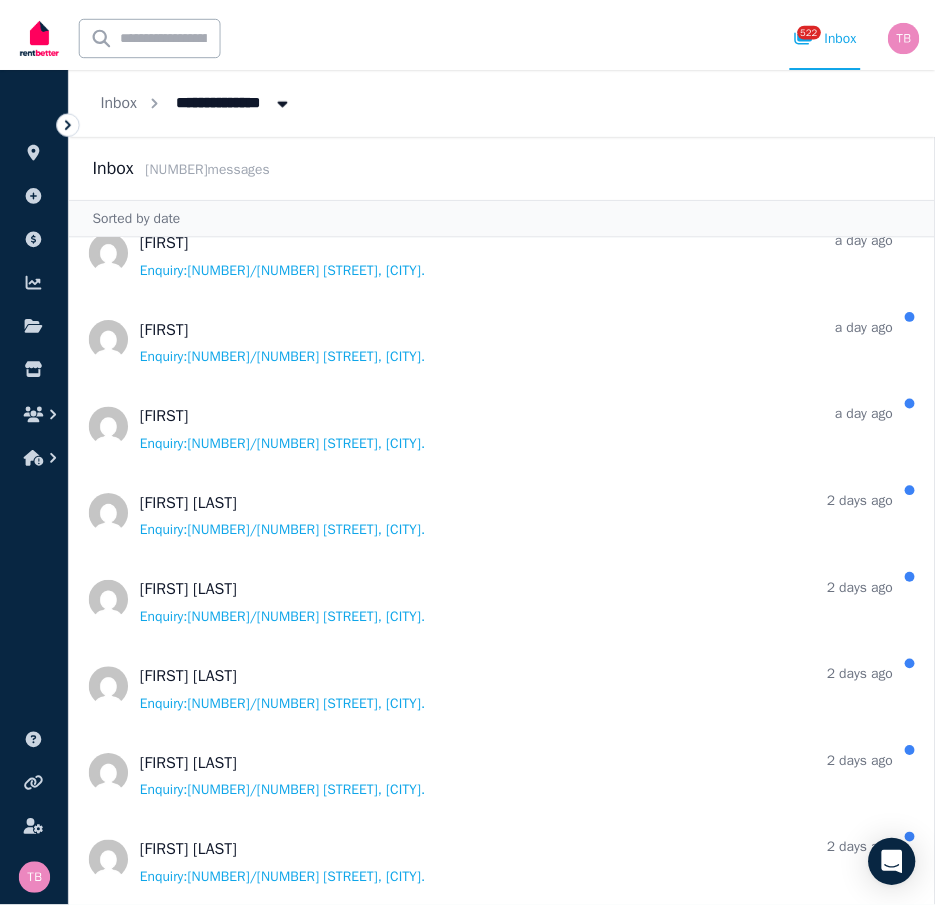 scroll, scrollTop: 1100, scrollLeft: 0, axis: vertical 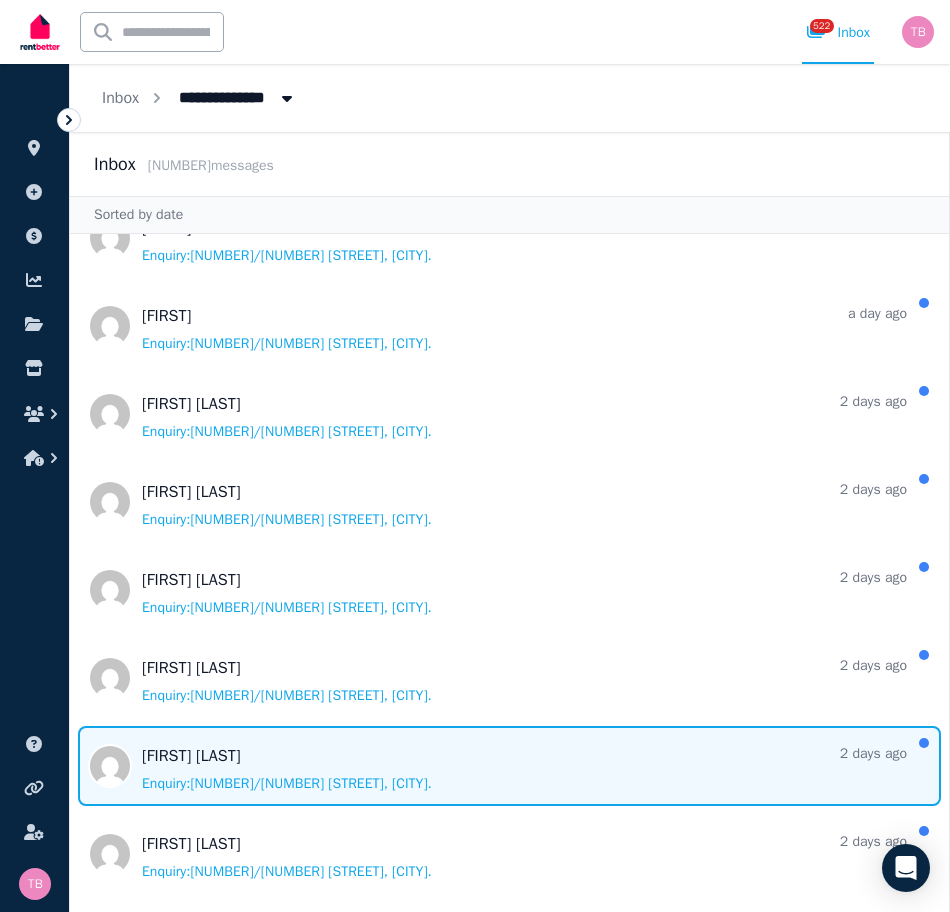 click at bounding box center (509, 766) 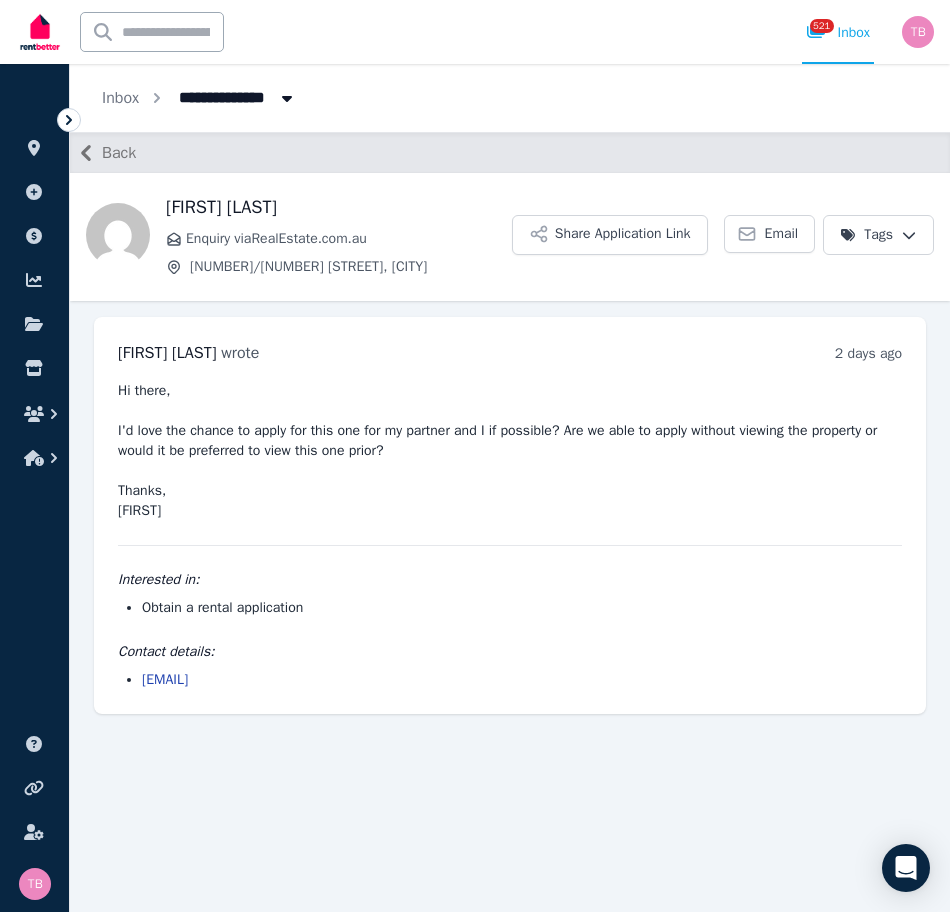 drag, startPoint x: 370, startPoint y: 679, endPoint x: 137, endPoint y: 684, distance: 233.05363 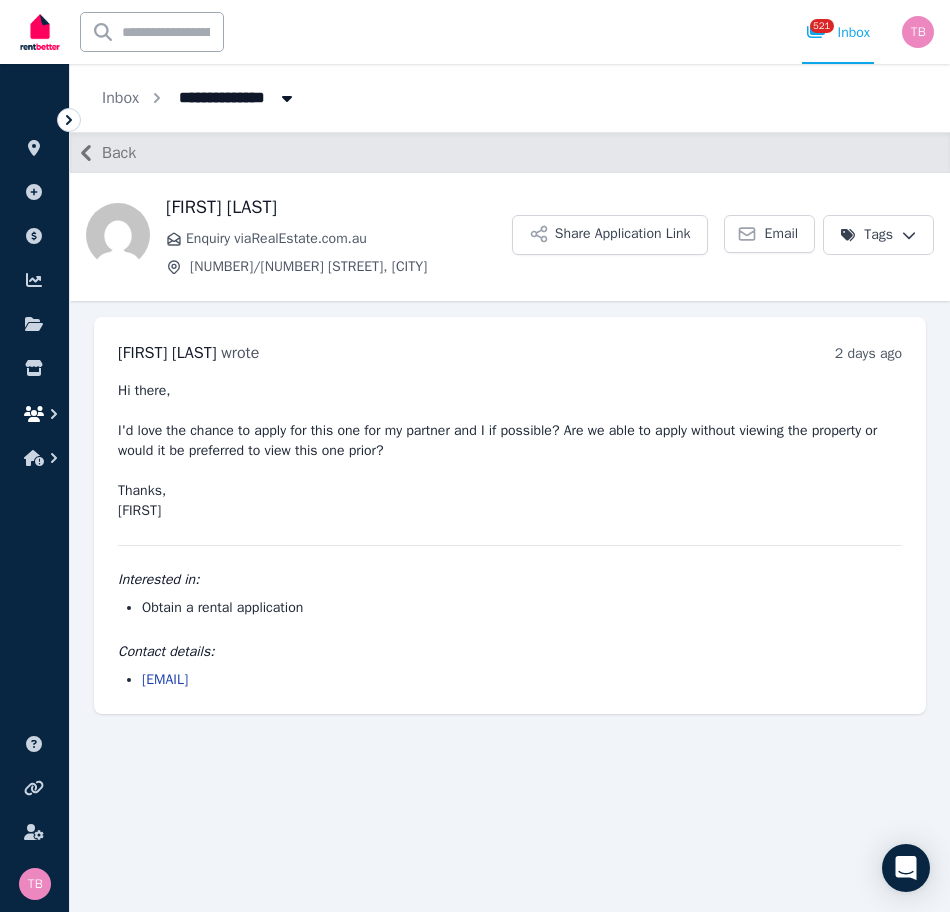 click 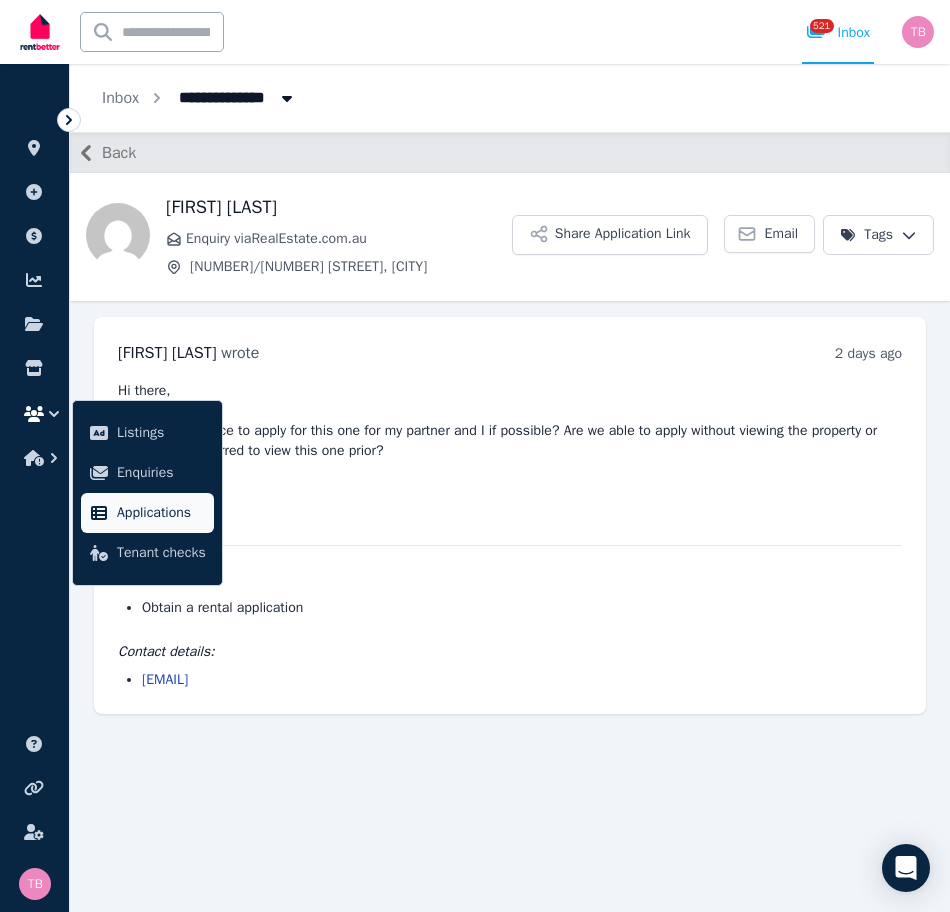 click on "Applications" at bounding box center (161, 513) 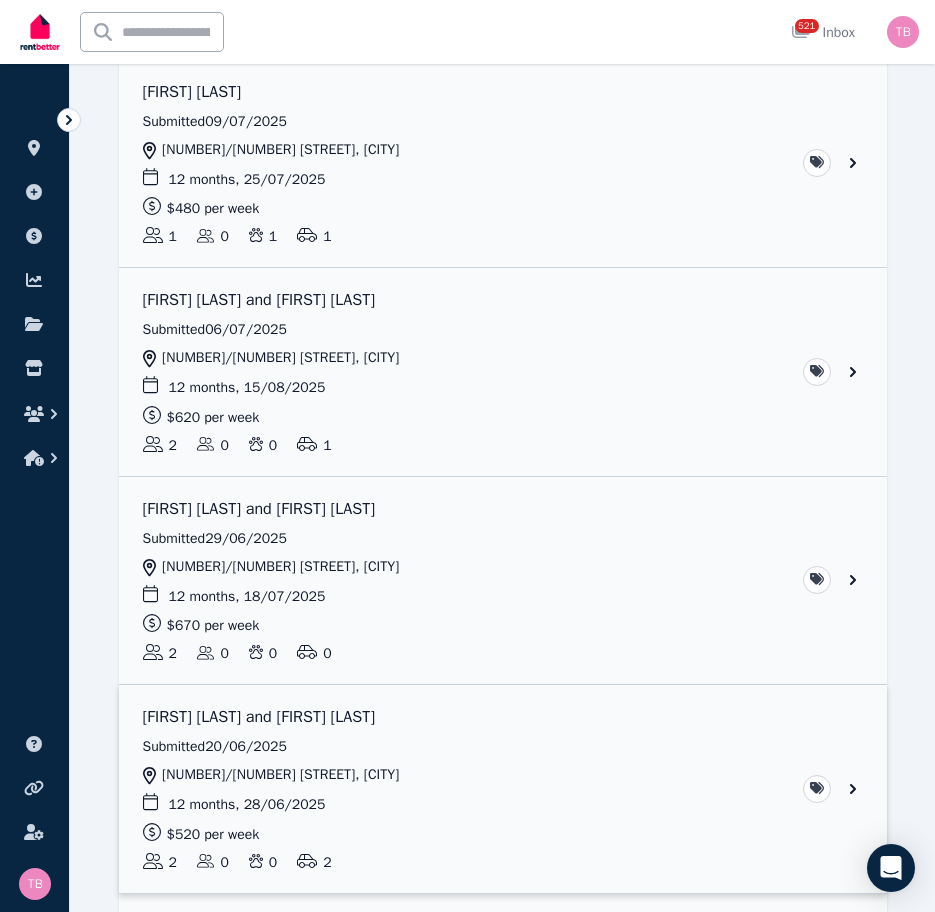 scroll, scrollTop: 1800, scrollLeft: 0, axis: vertical 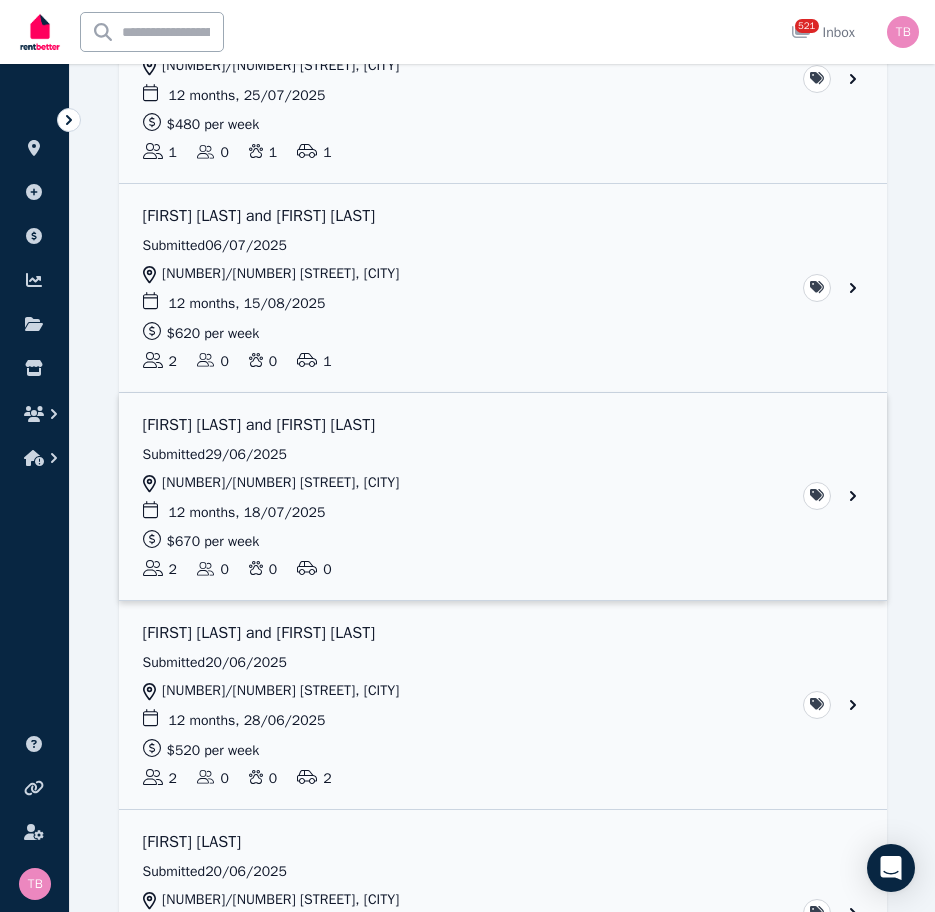 click at bounding box center [503, 497] 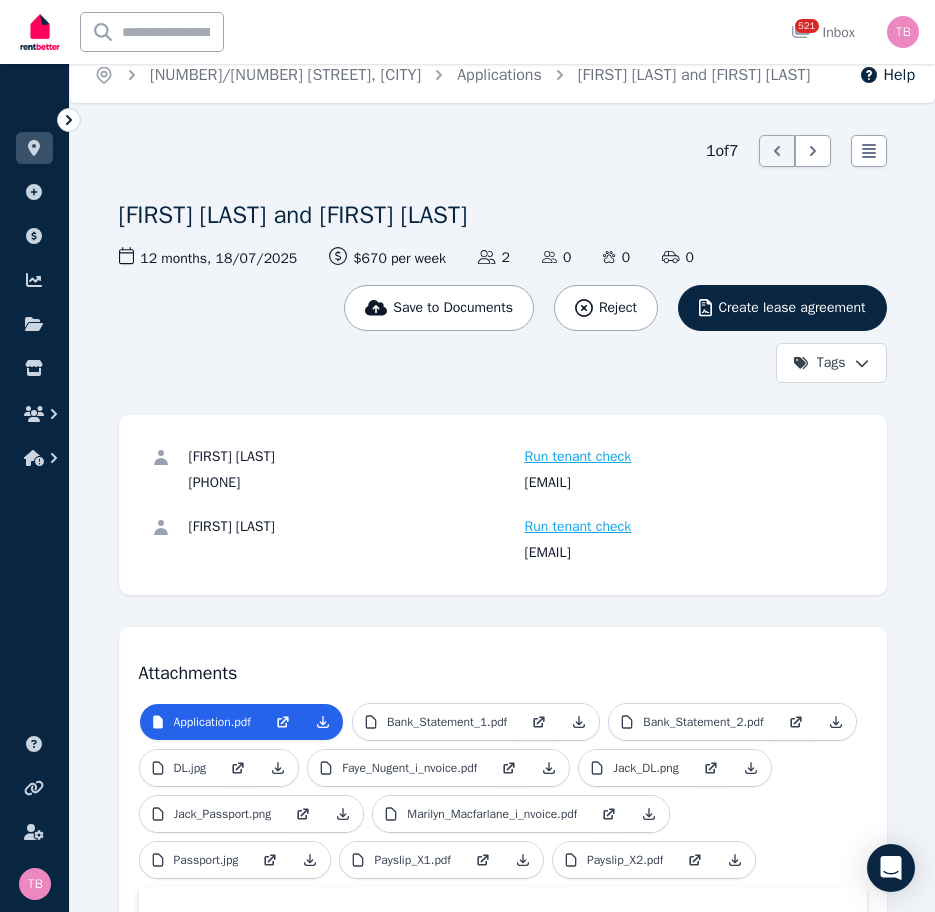 scroll, scrollTop: 0, scrollLeft: 0, axis: both 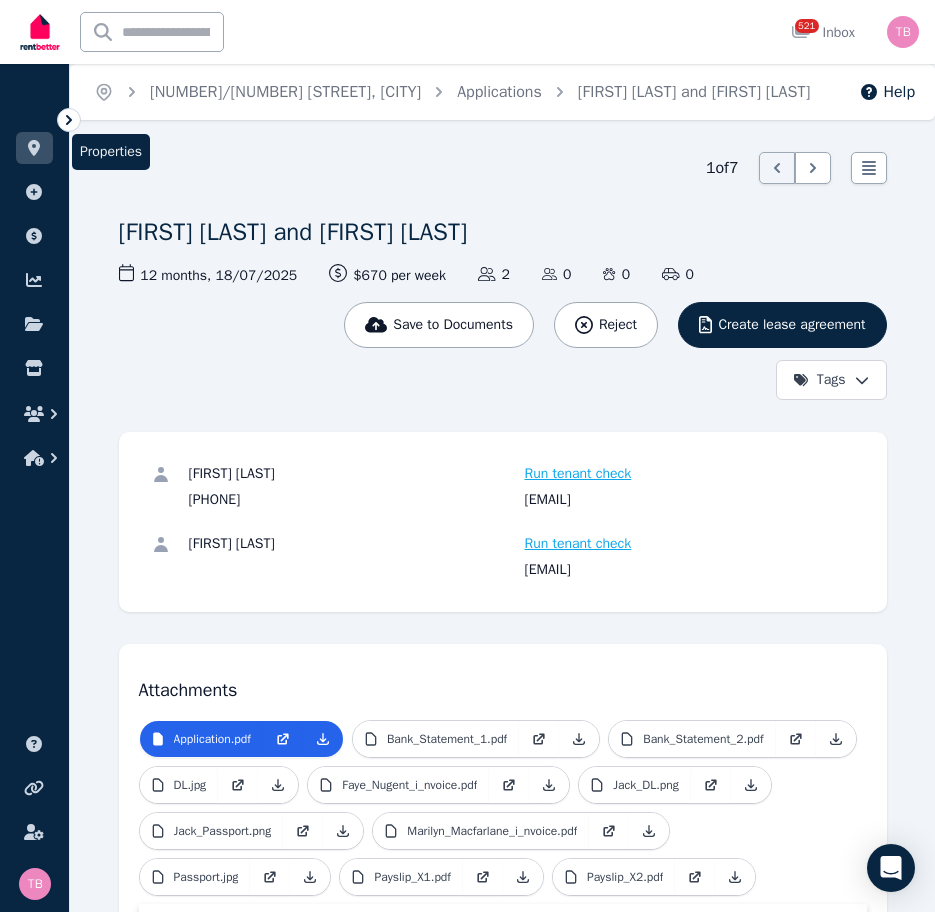 click 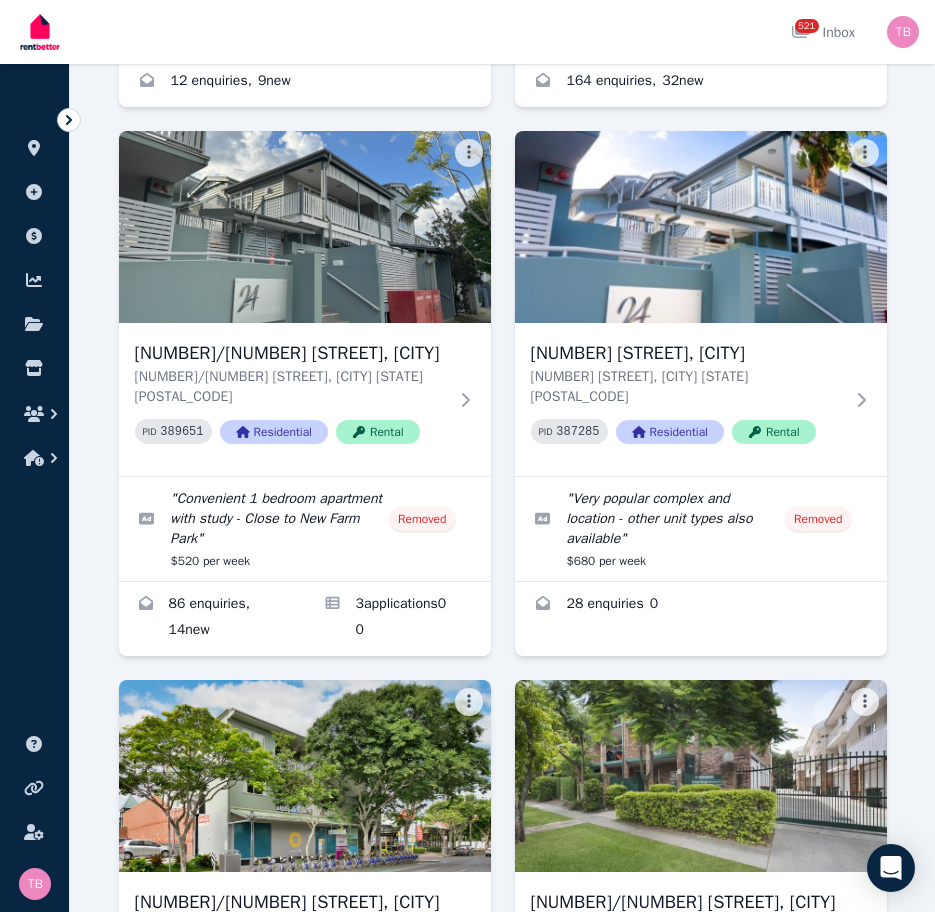 scroll, scrollTop: 3800, scrollLeft: 0, axis: vertical 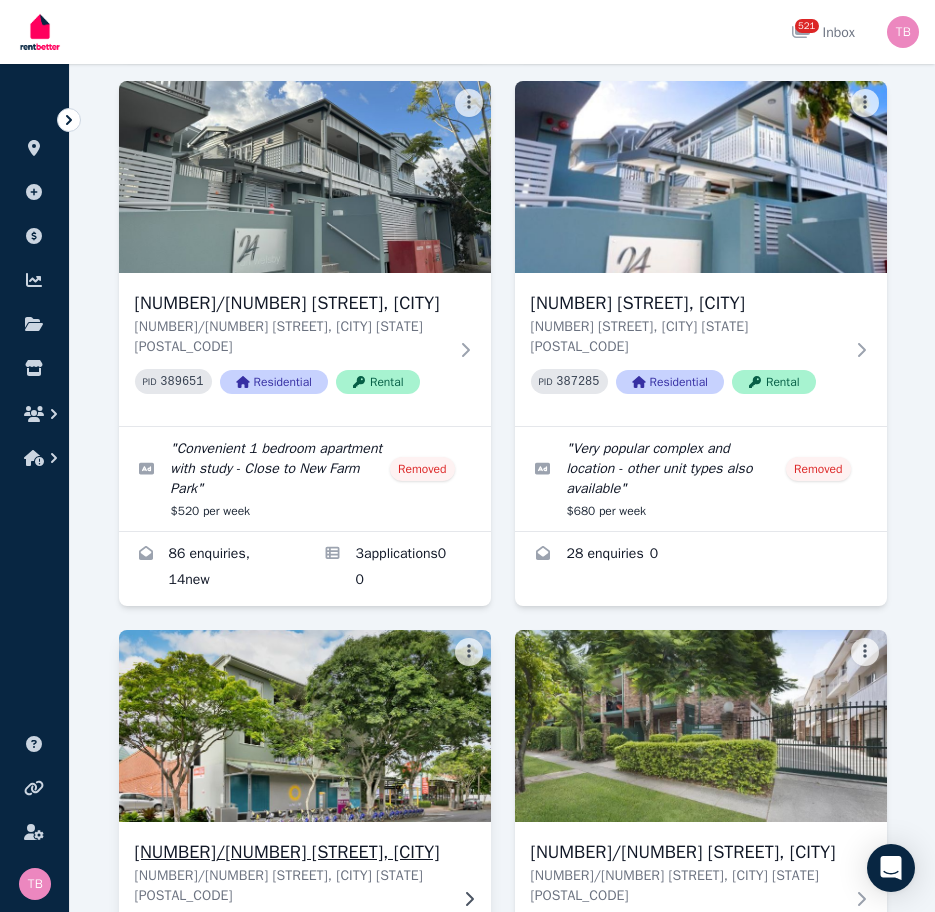 click on "[NUMBER]/[NUMBER] [STREET], [CITY]" at bounding box center (291, 852) 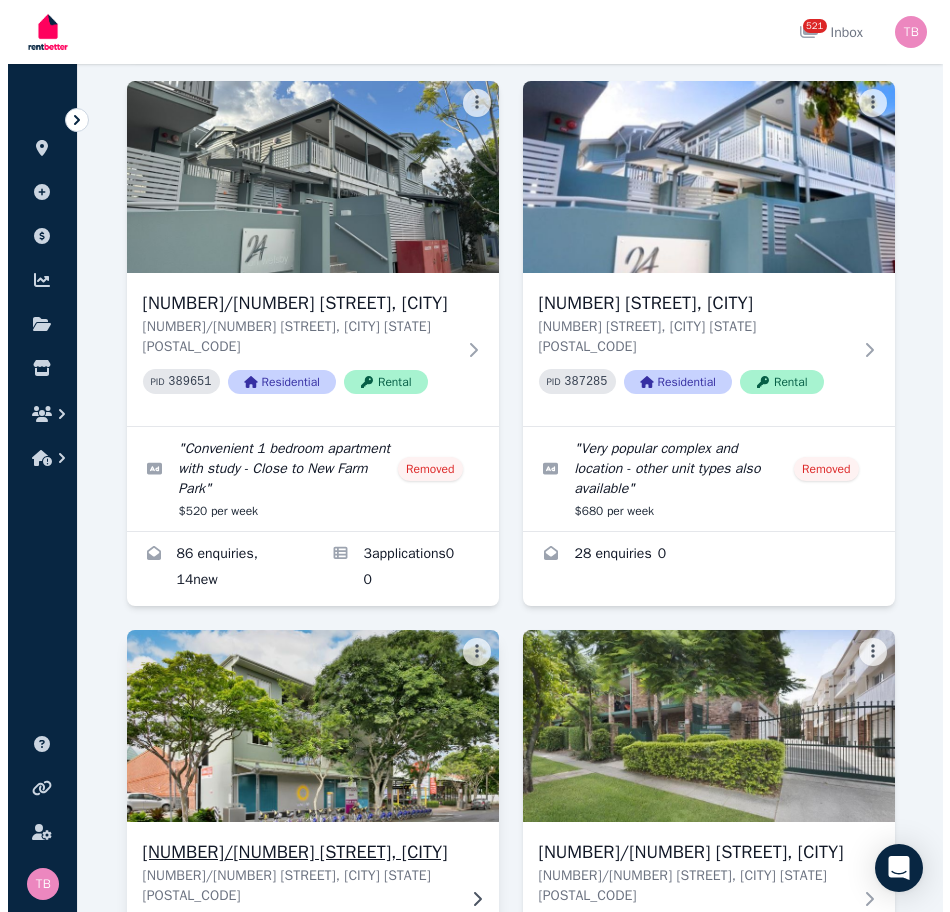 scroll, scrollTop: 0, scrollLeft: 0, axis: both 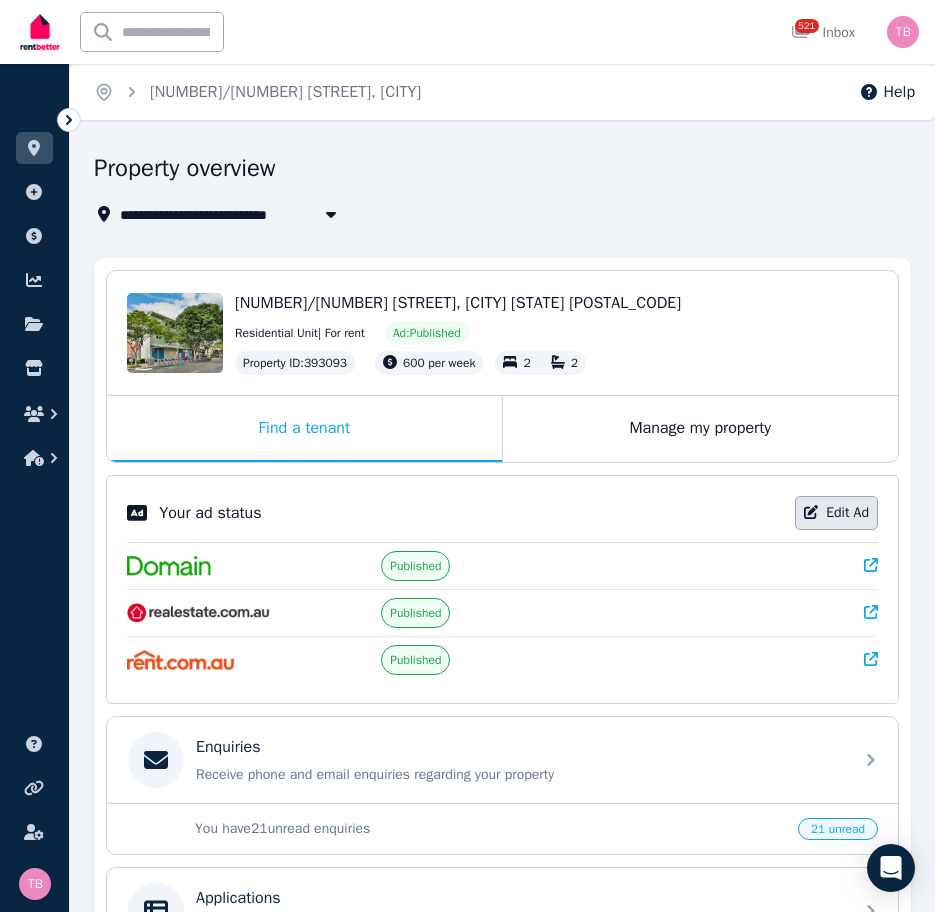 click on "Edit Ad" at bounding box center [836, 513] 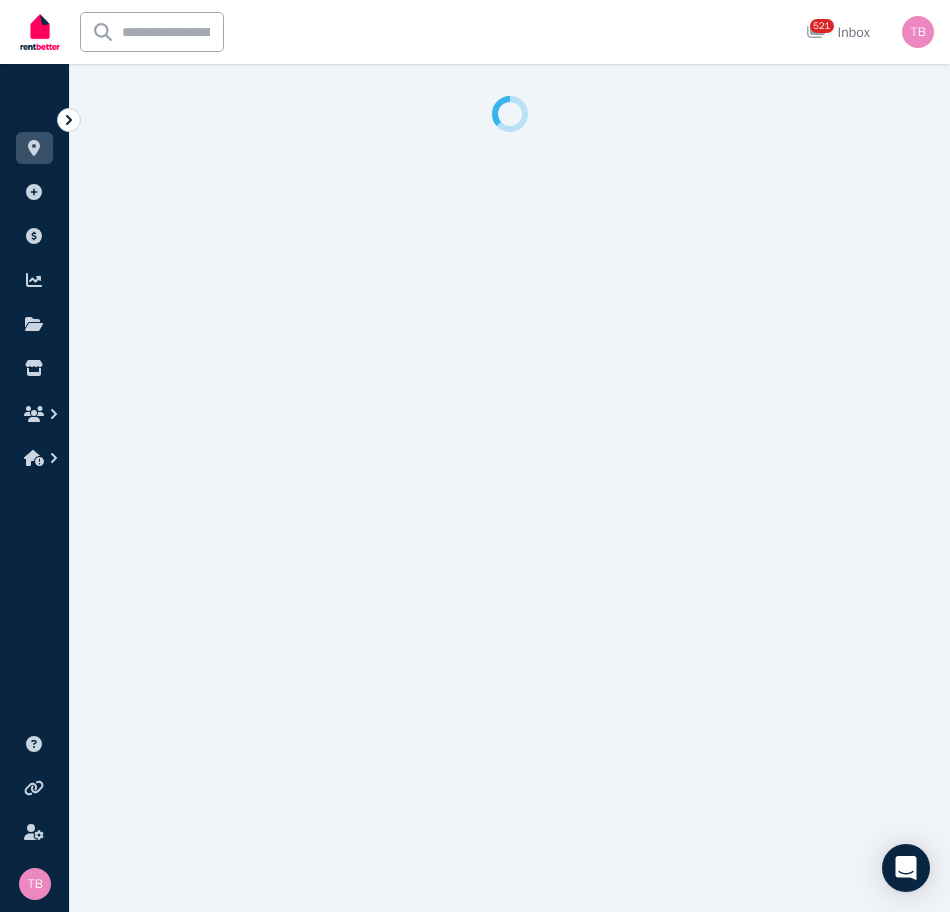 select on "**********" 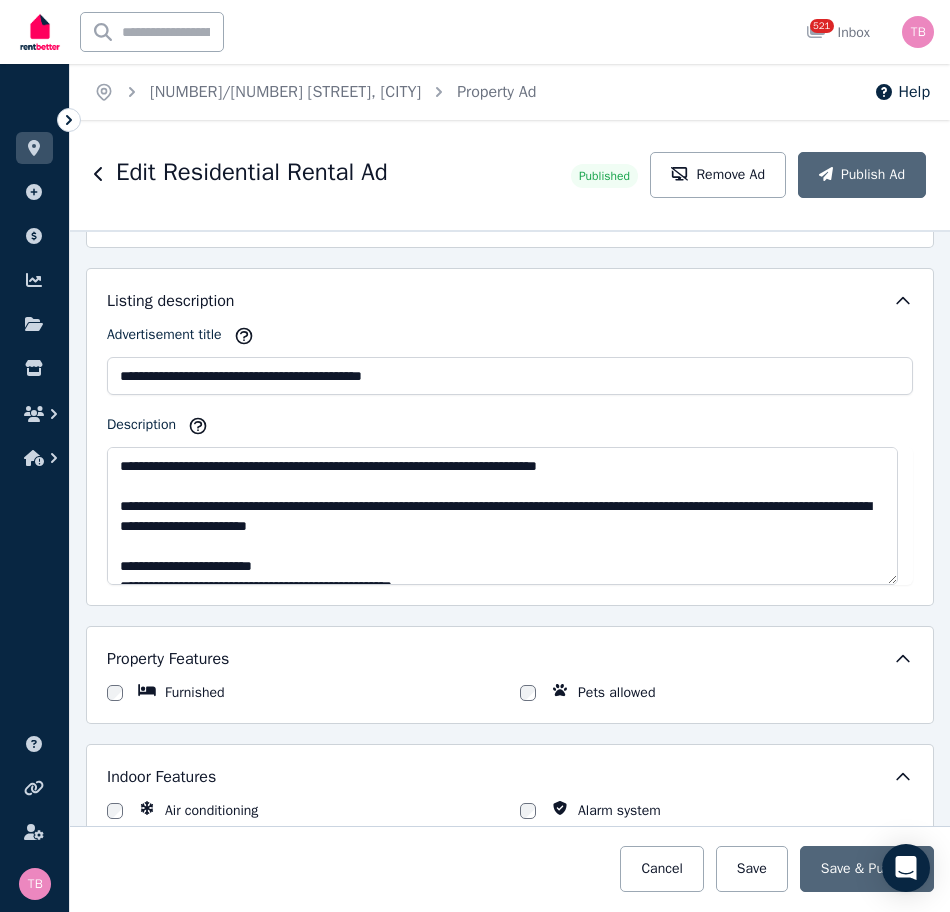 scroll, scrollTop: 1122, scrollLeft: 0, axis: vertical 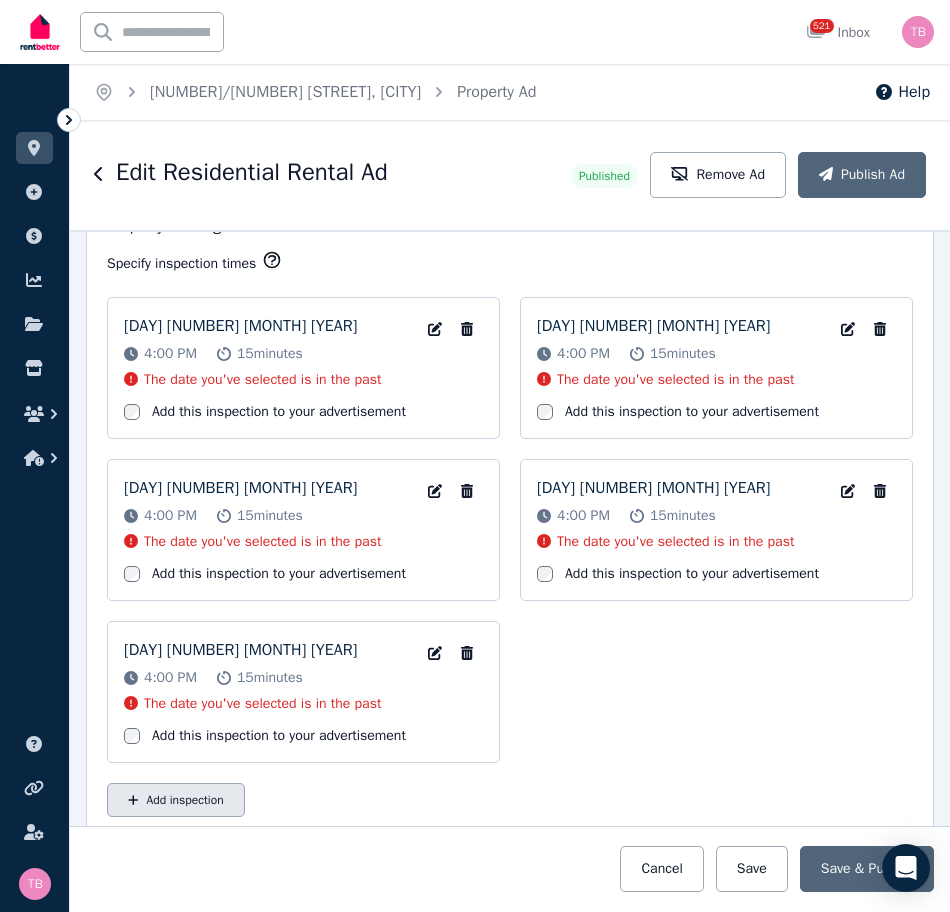 click on "Add inspection" at bounding box center (176, 800) 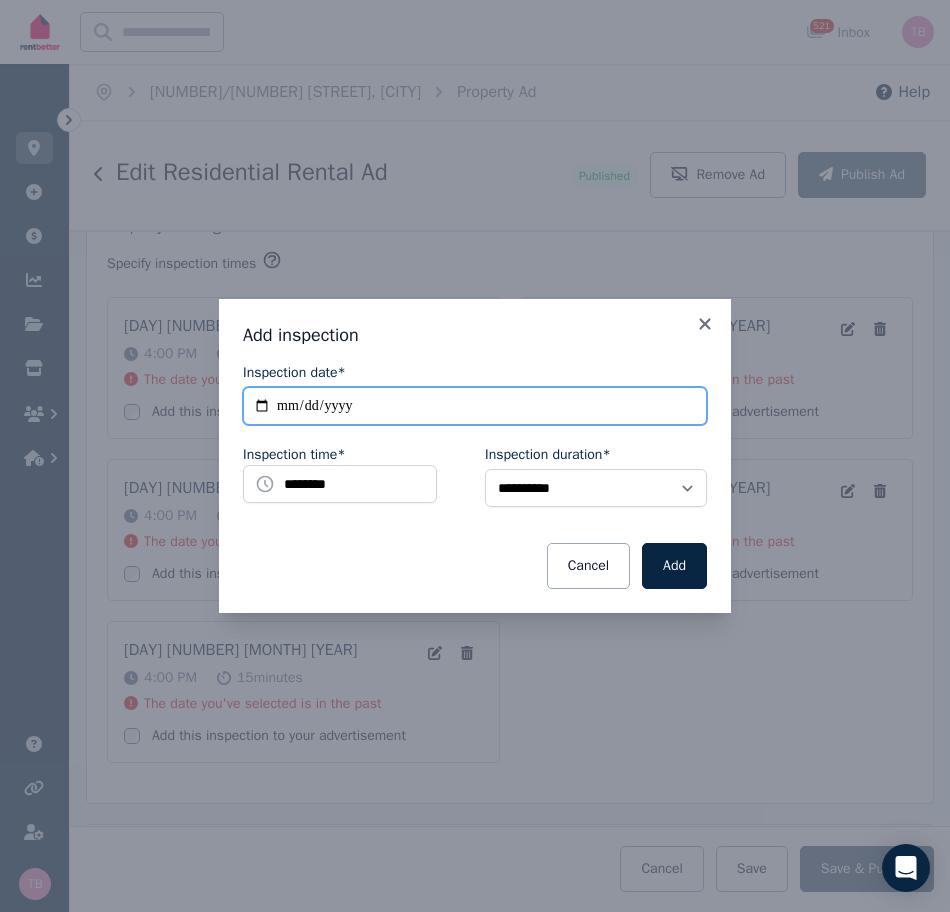 click on "**********" at bounding box center [475, 406] 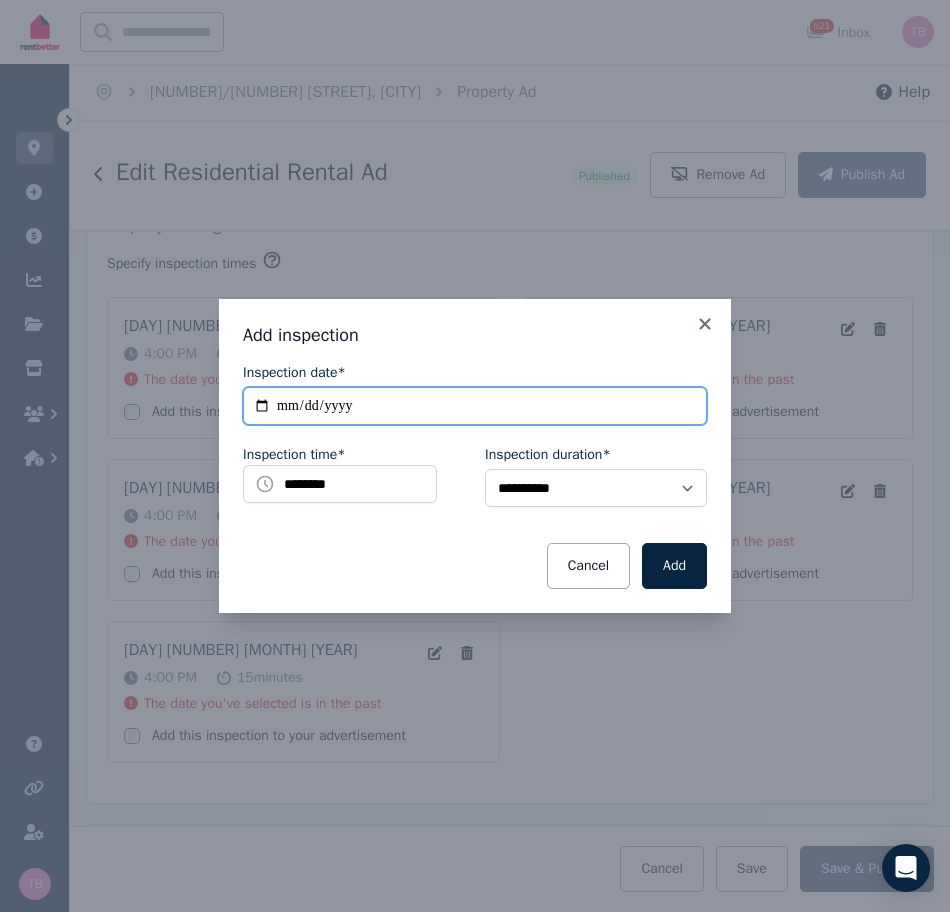 type on "**********" 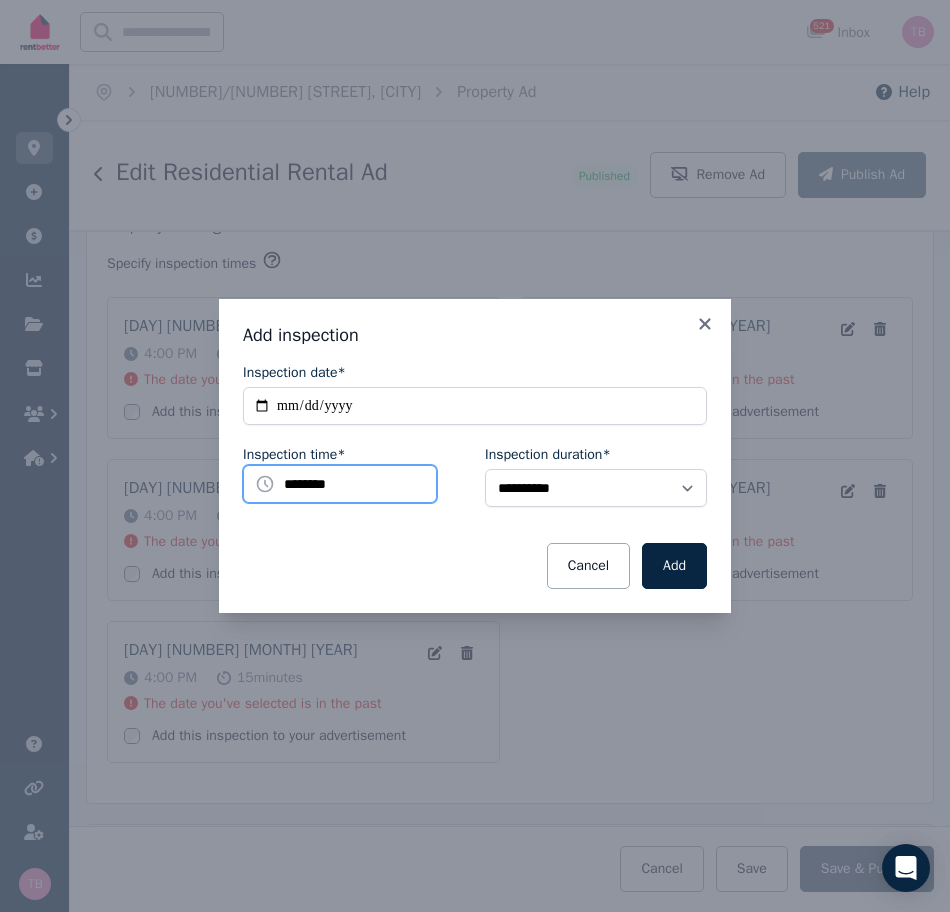click on "********" at bounding box center [340, 484] 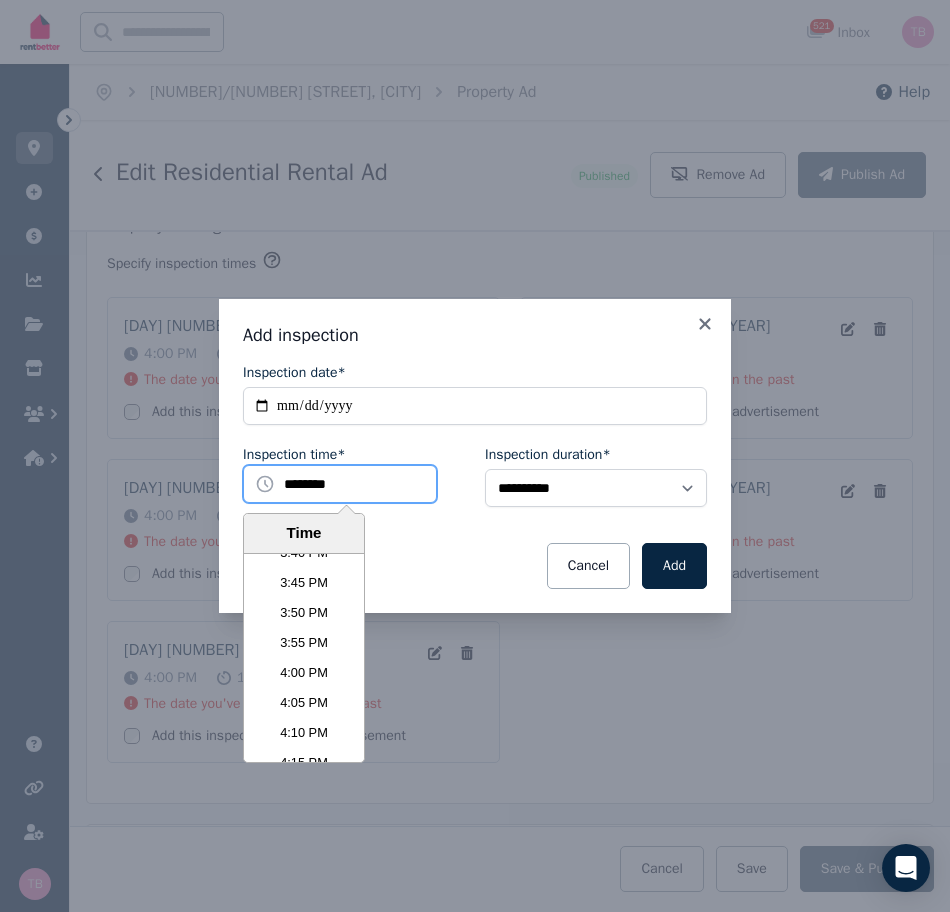 scroll, scrollTop: 5691, scrollLeft: 0, axis: vertical 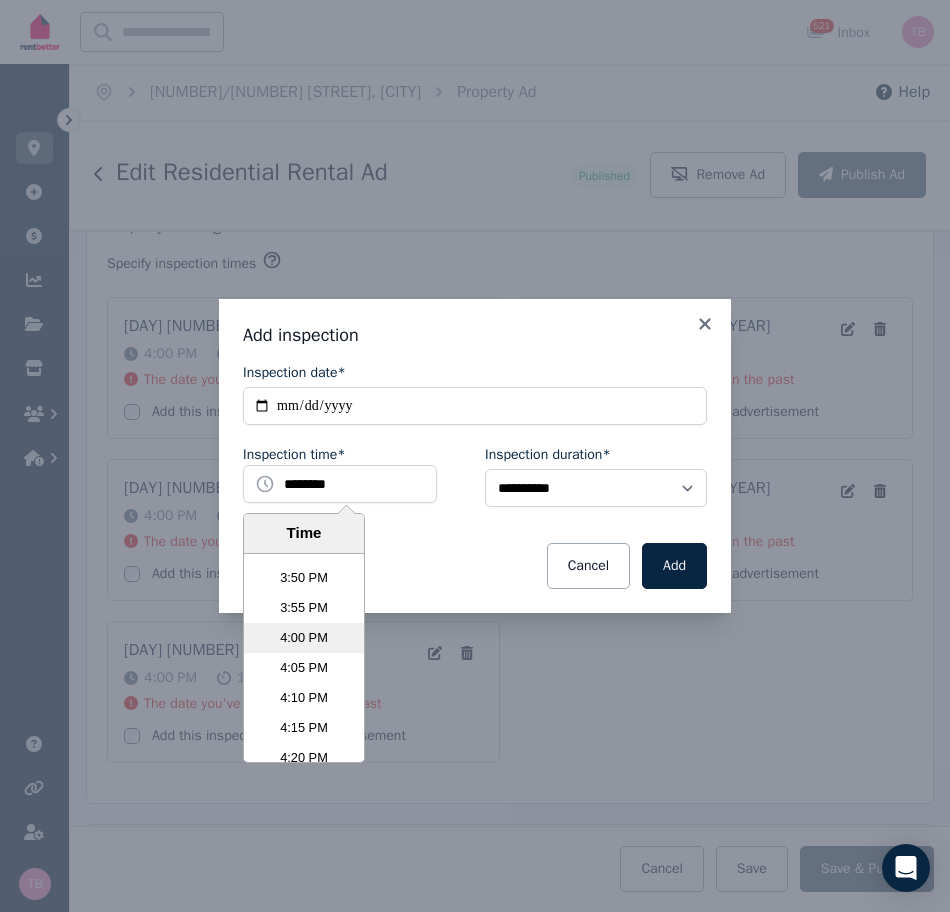 click on "4:00 PM" at bounding box center (304, 638) 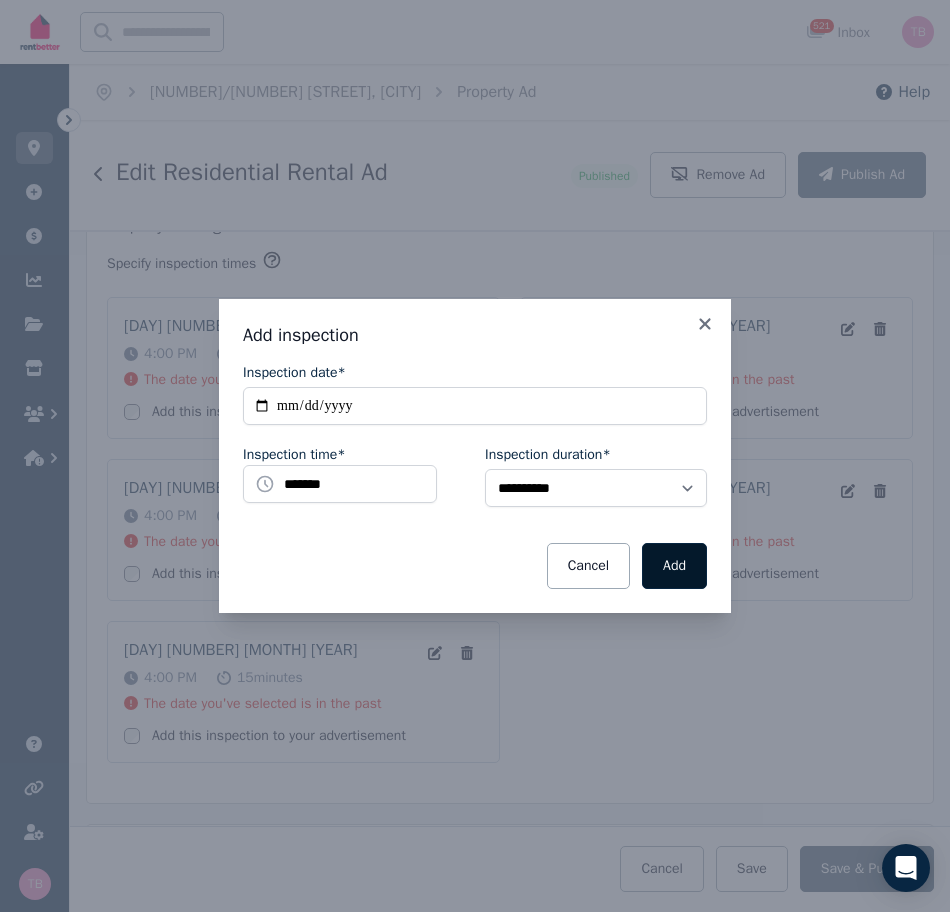 click on "Add" at bounding box center [674, 566] 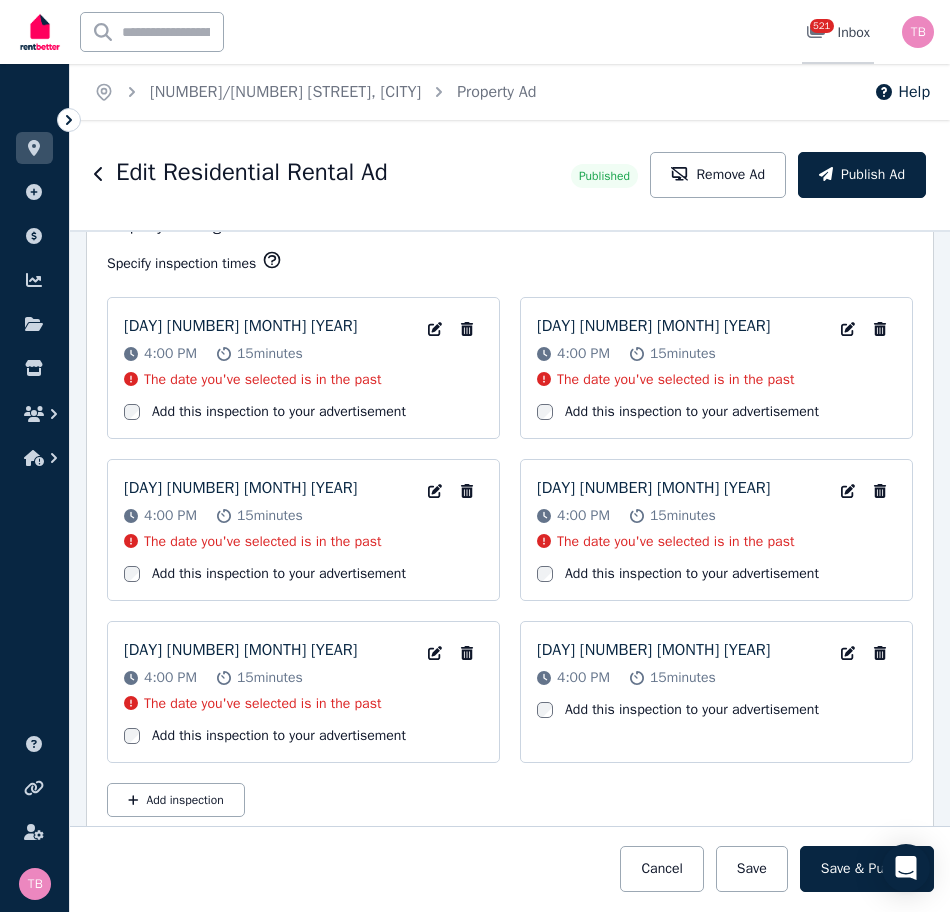 click on "521 Inbox" at bounding box center [838, 33] 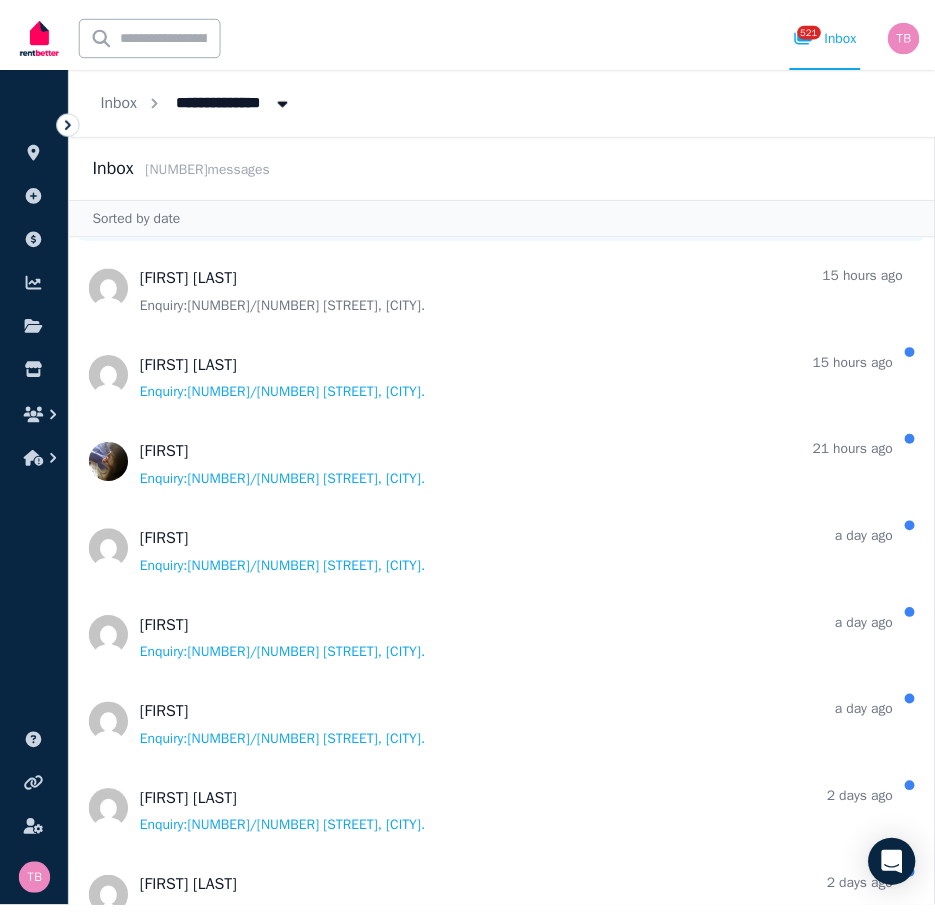 scroll, scrollTop: 800, scrollLeft: 0, axis: vertical 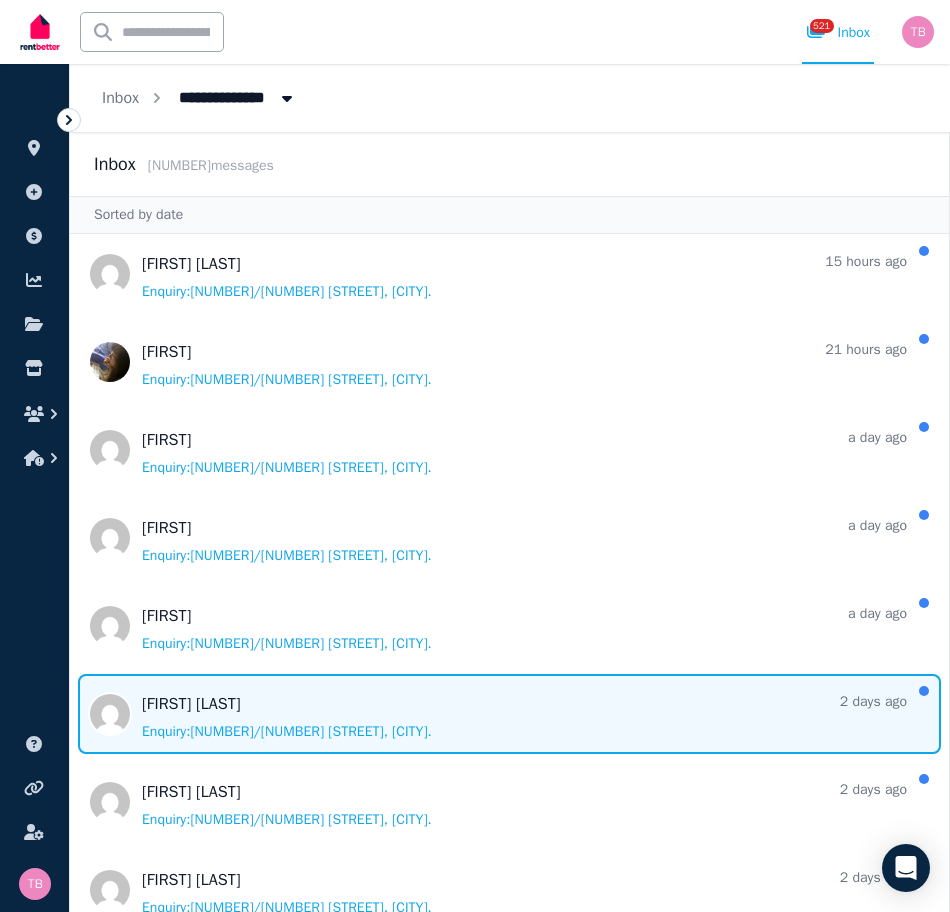 click at bounding box center (509, 714) 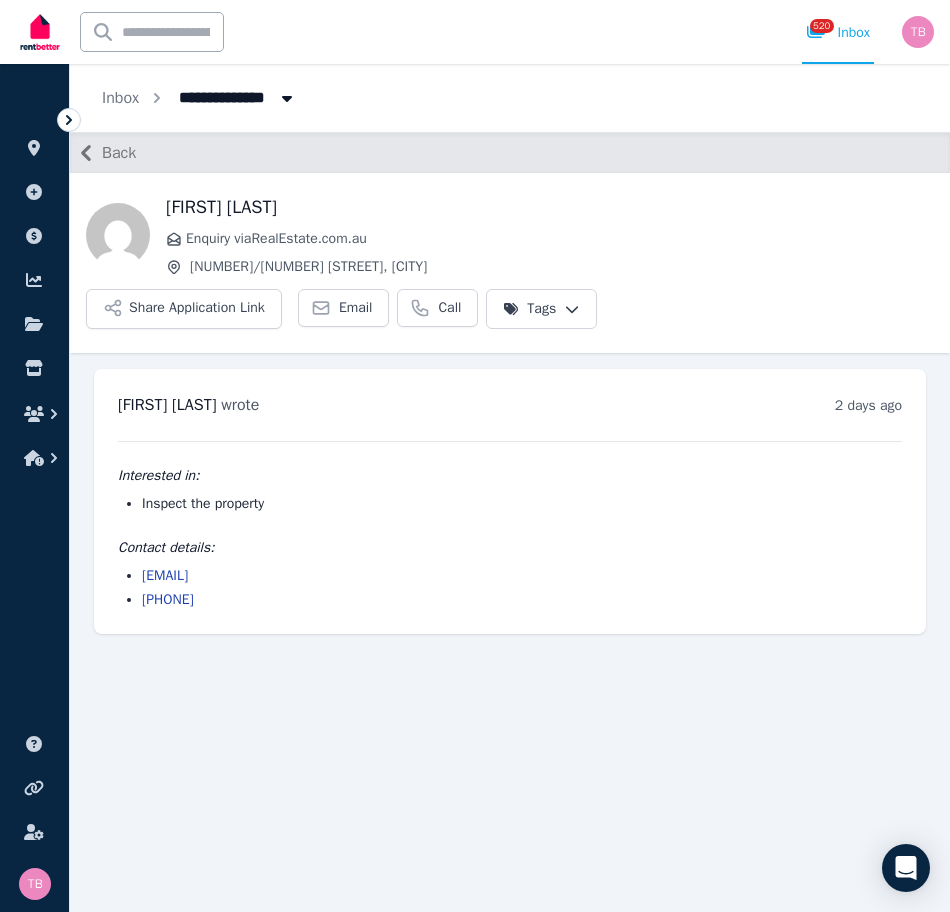 drag, startPoint x: 242, startPoint y: 547, endPoint x: 133, endPoint y: 533, distance: 109.89541 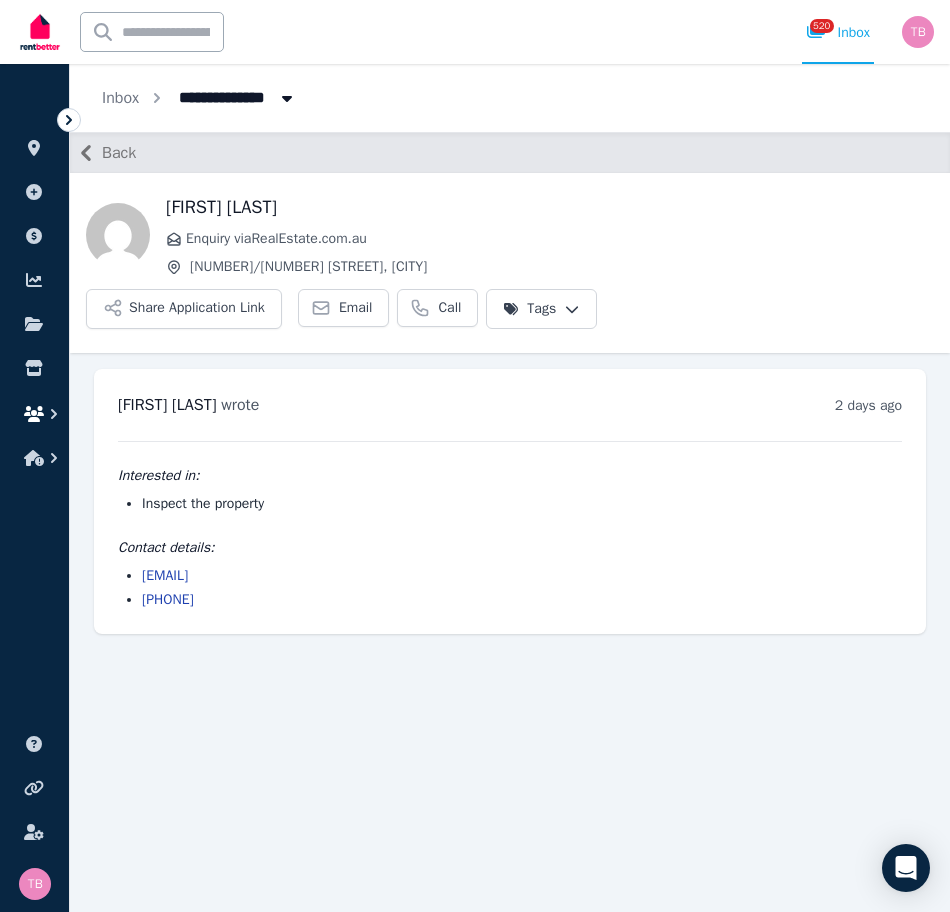 click 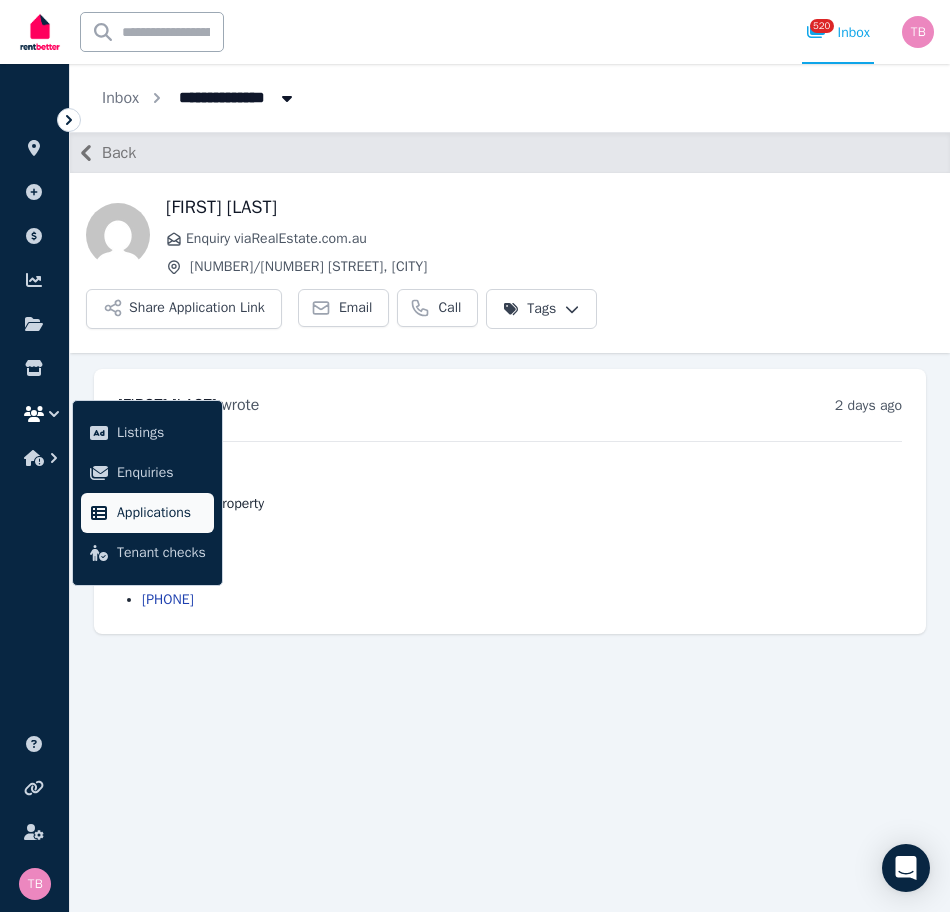 click on "Applications" at bounding box center [161, 513] 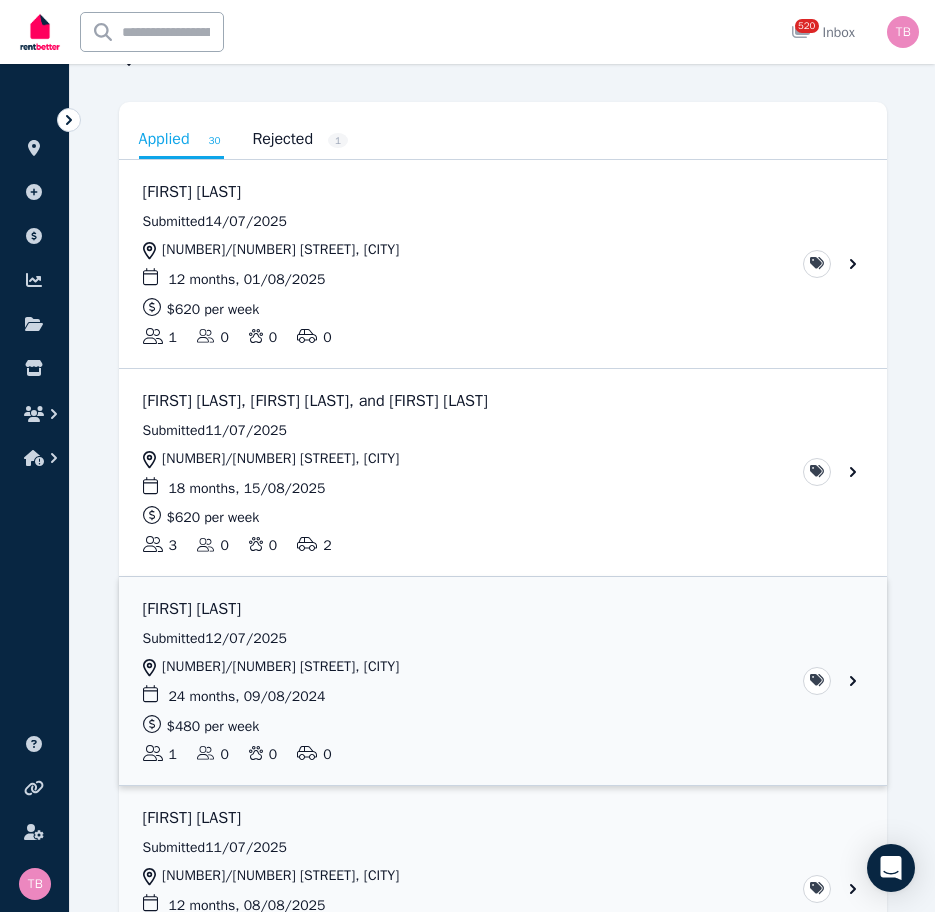 scroll, scrollTop: 0, scrollLeft: 0, axis: both 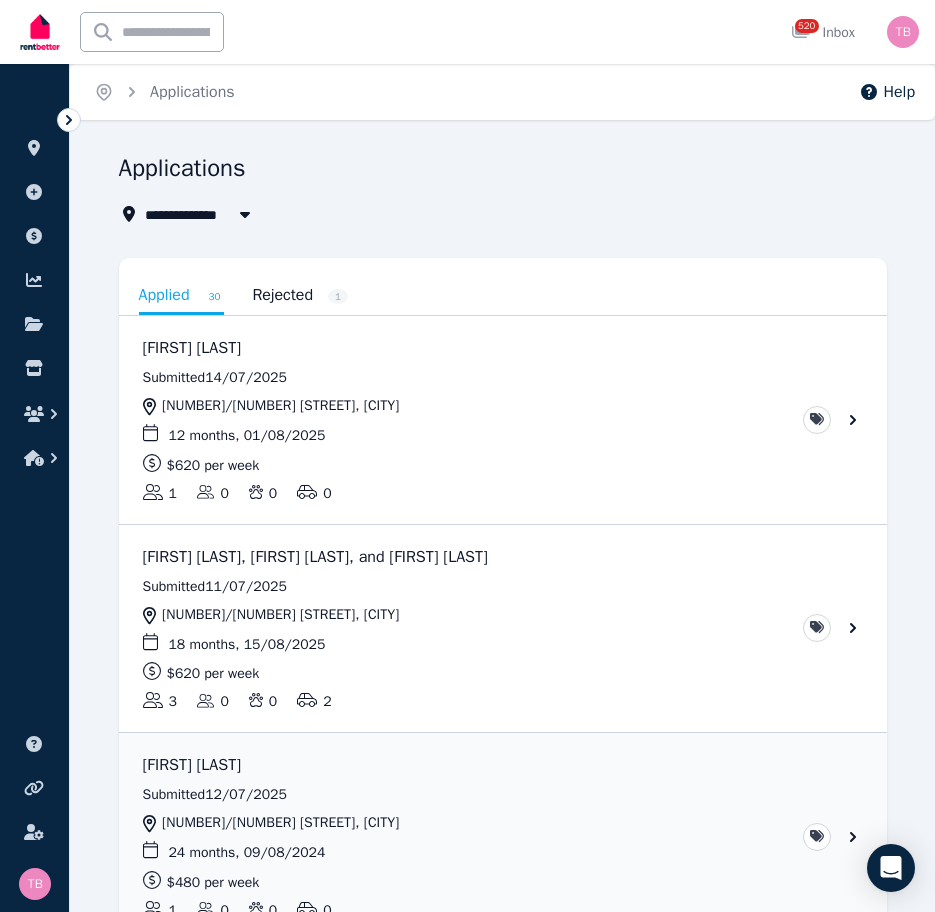 click on "All Properties" at bounding box center (203, 214) 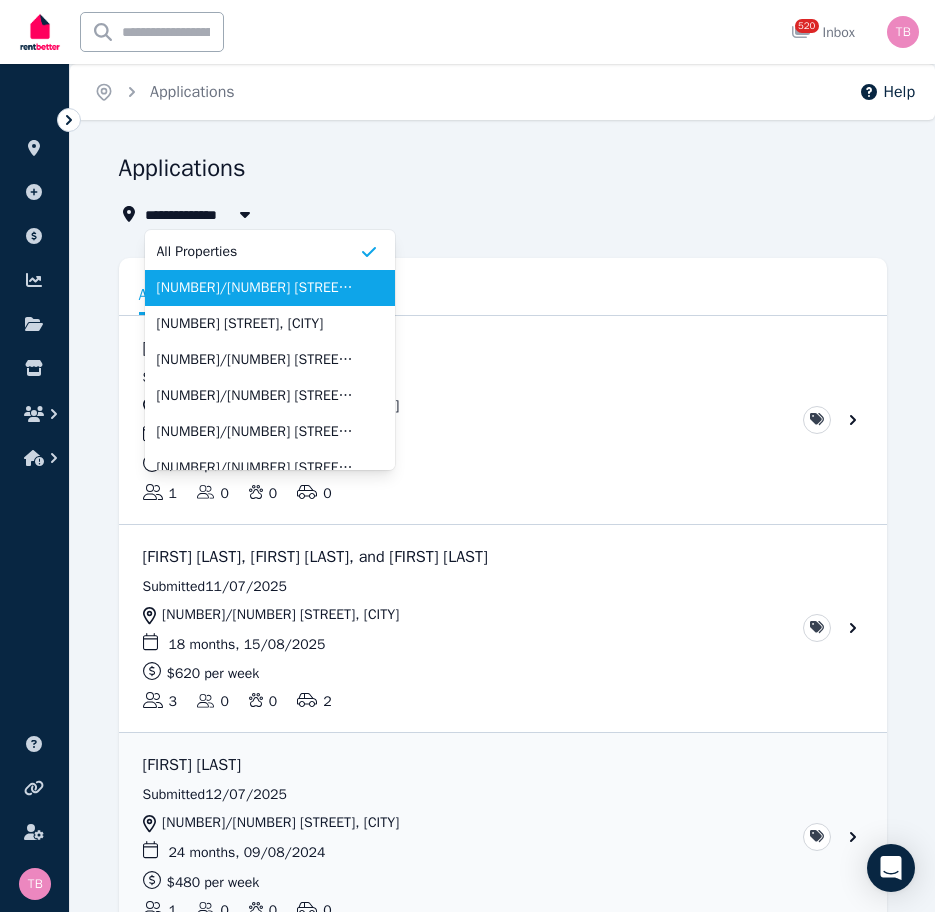 click on "[NUMBER]/[NUMBER] [STREET], [CITY]" at bounding box center [258, 288] 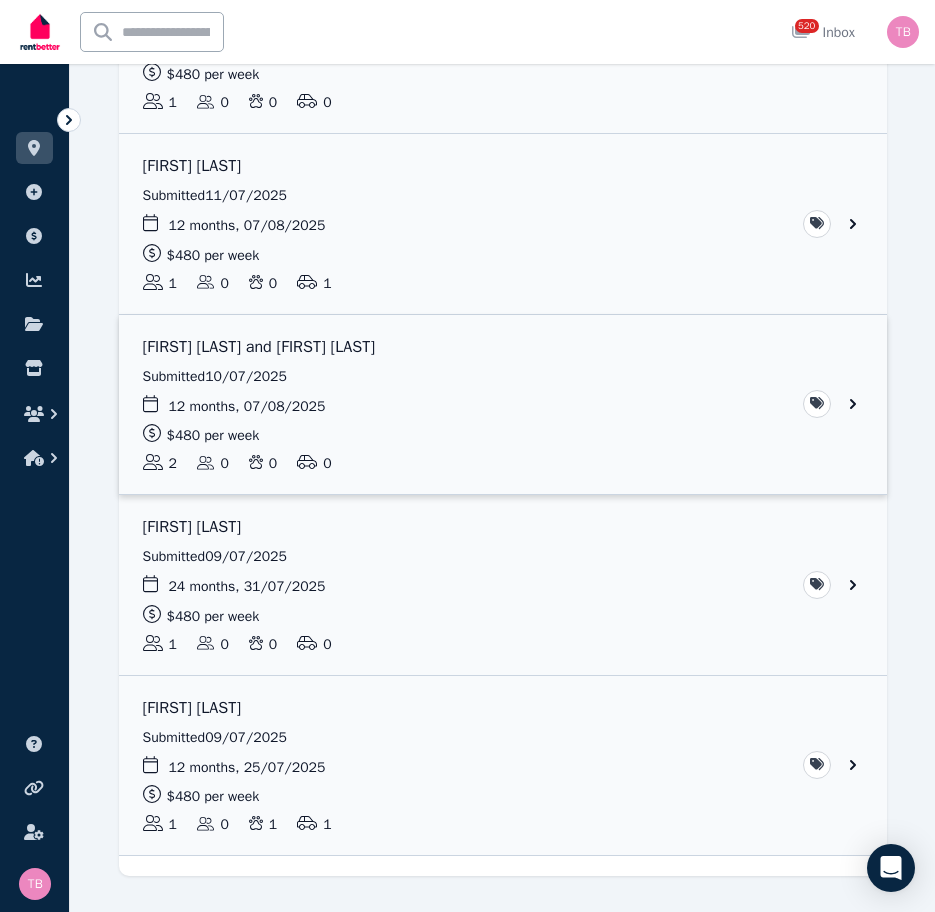 scroll, scrollTop: 579, scrollLeft: 0, axis: vertical 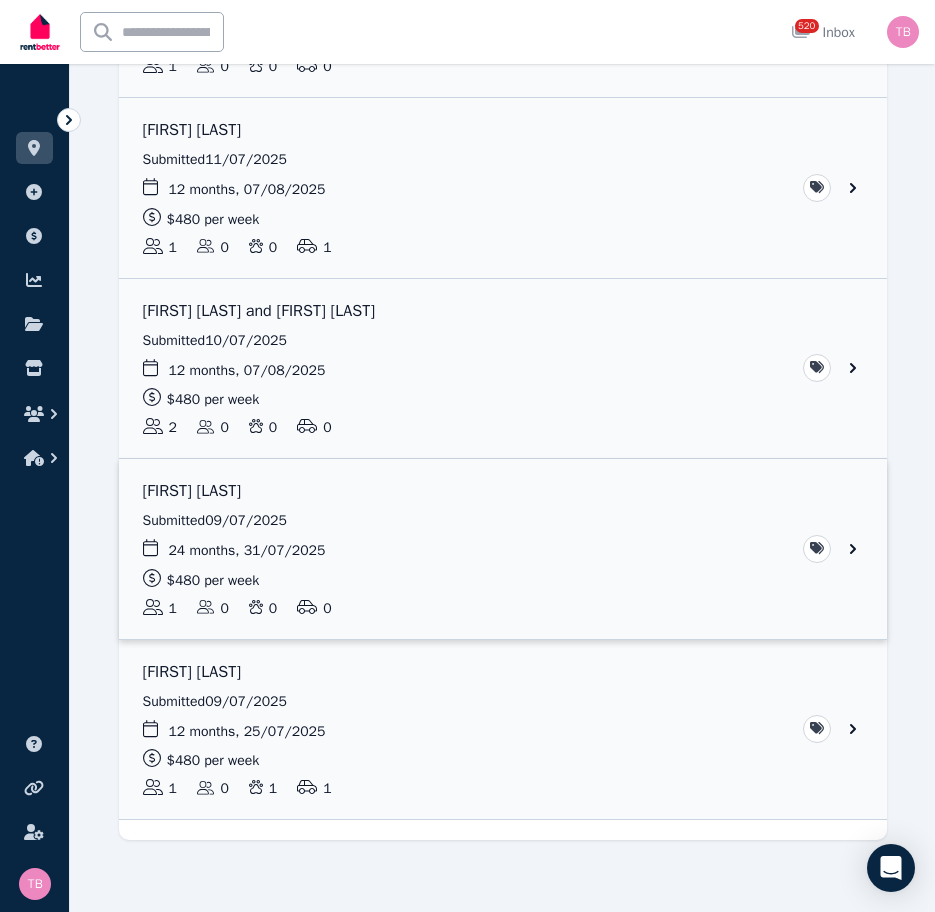 click at bounding box center (503, 549) 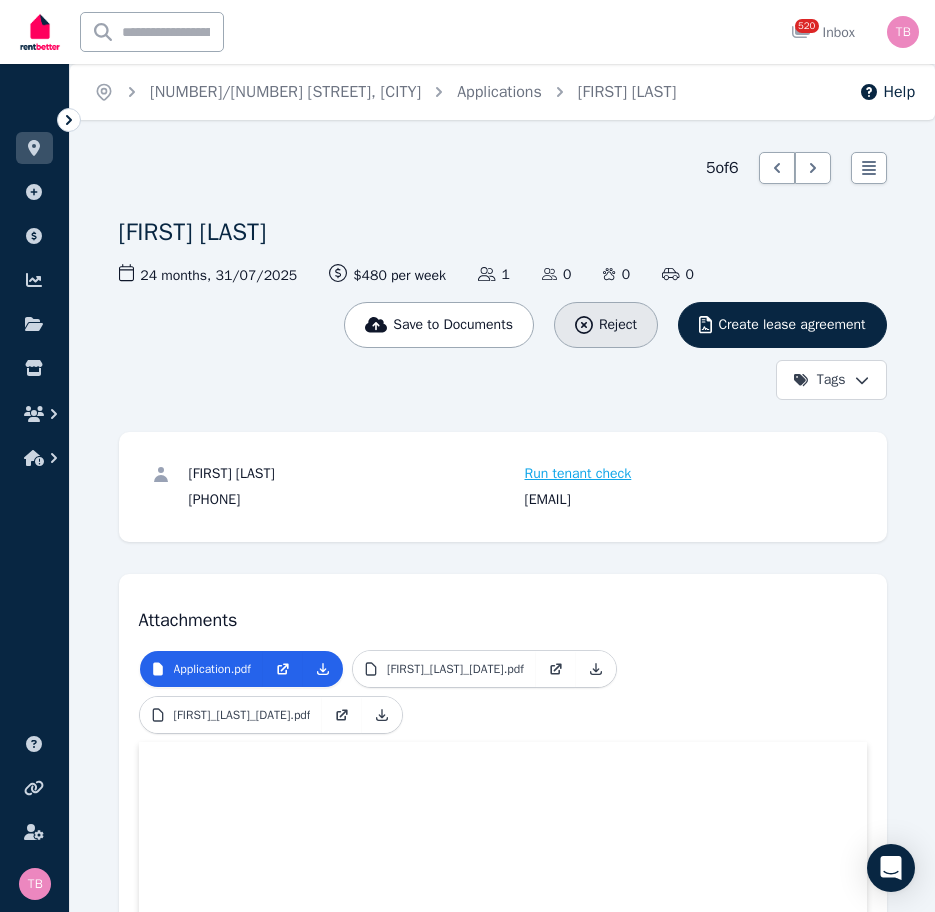 click on "Reject" at bounding box center [618, 325] 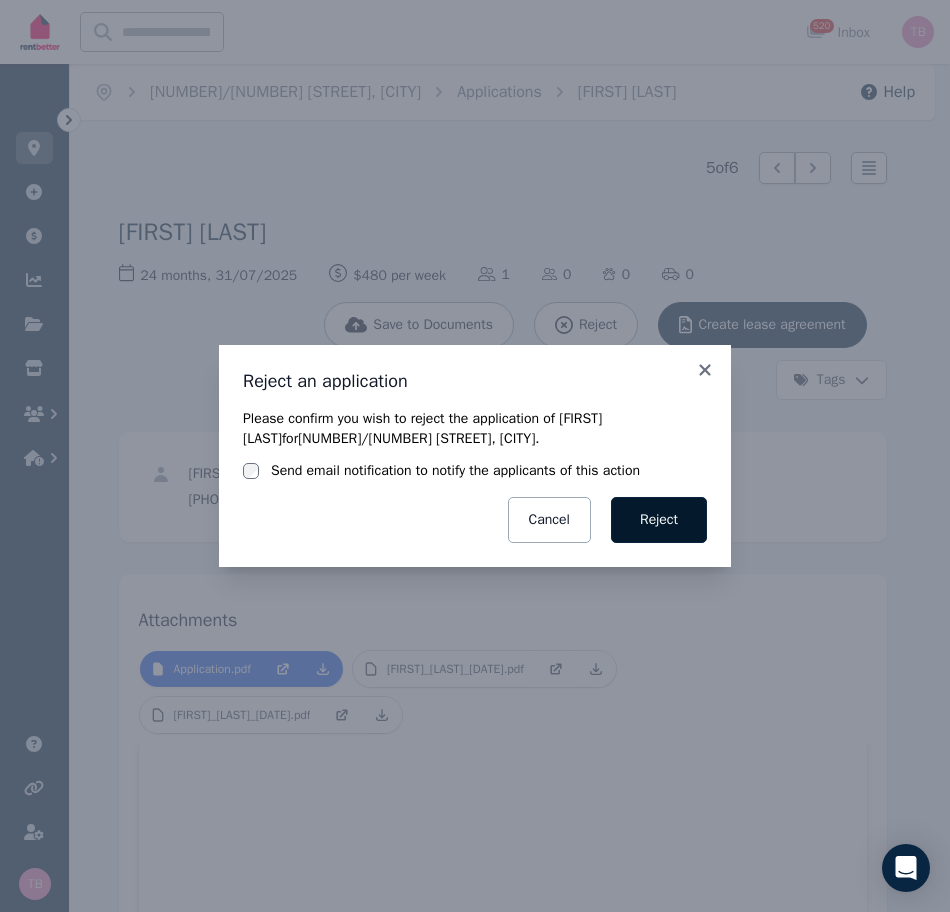 click on "Reject" at bounding box center [659, 520] 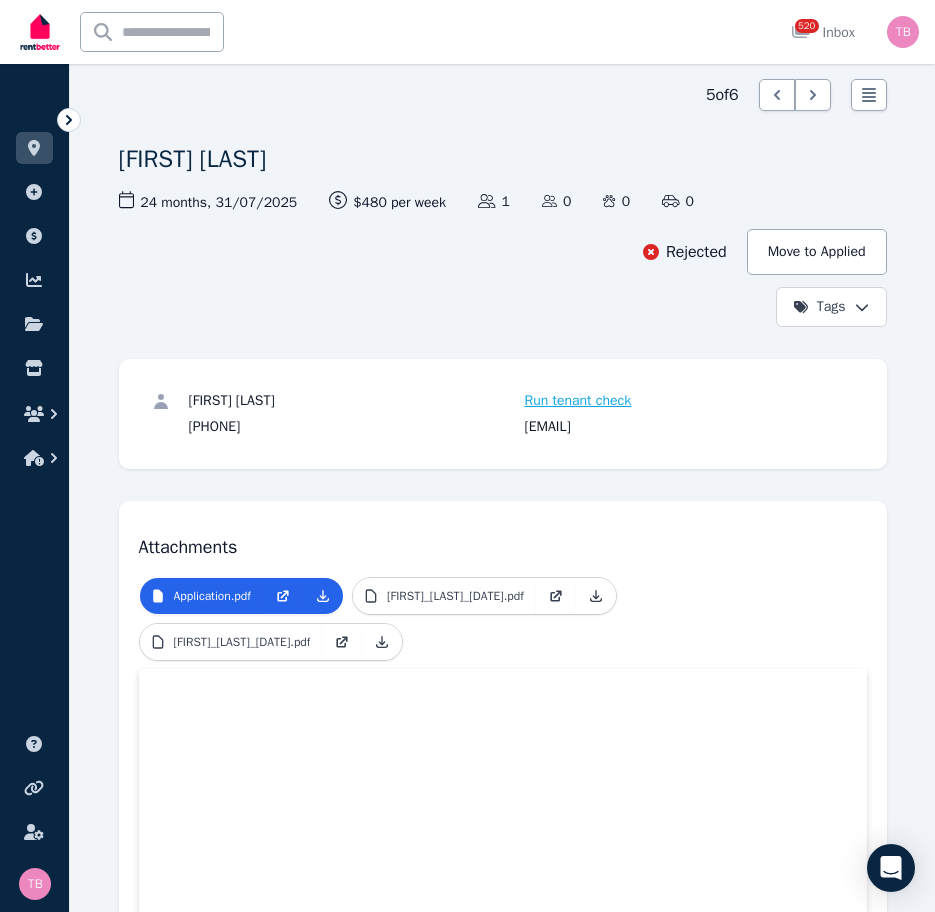 scroll, scrollTop: 0, scrollLeft: 0, axis: both 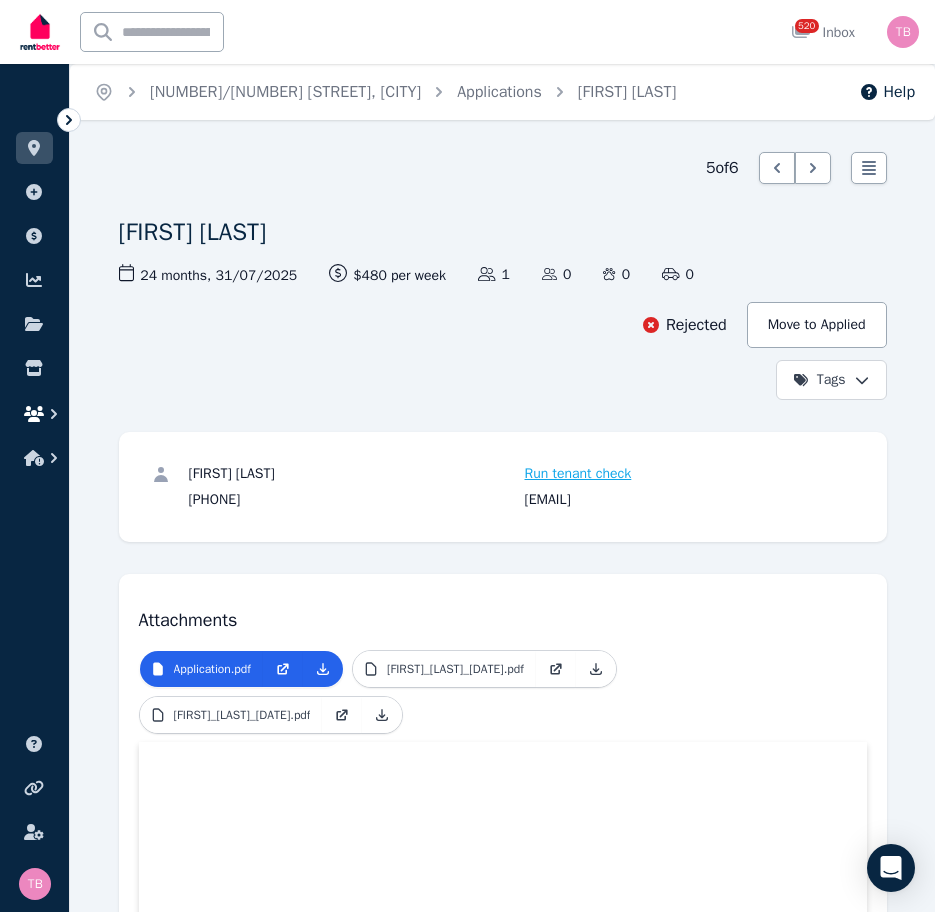 click 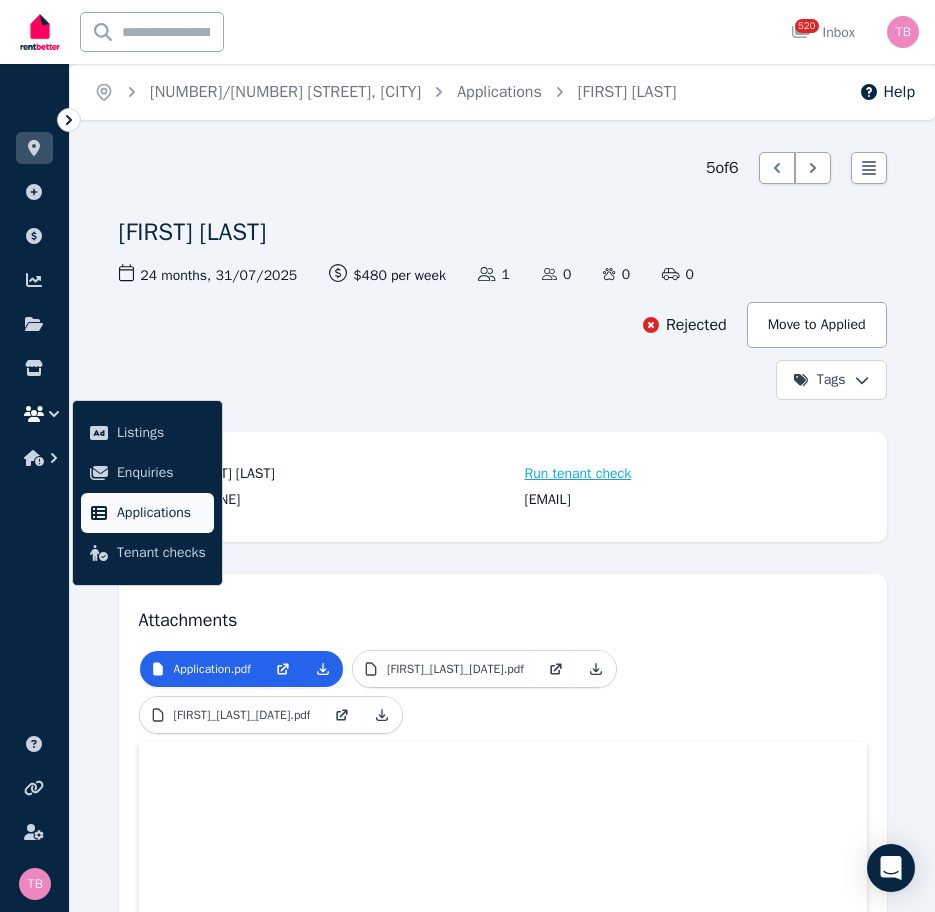 click on "Applications" at bounding box center [161, 513] 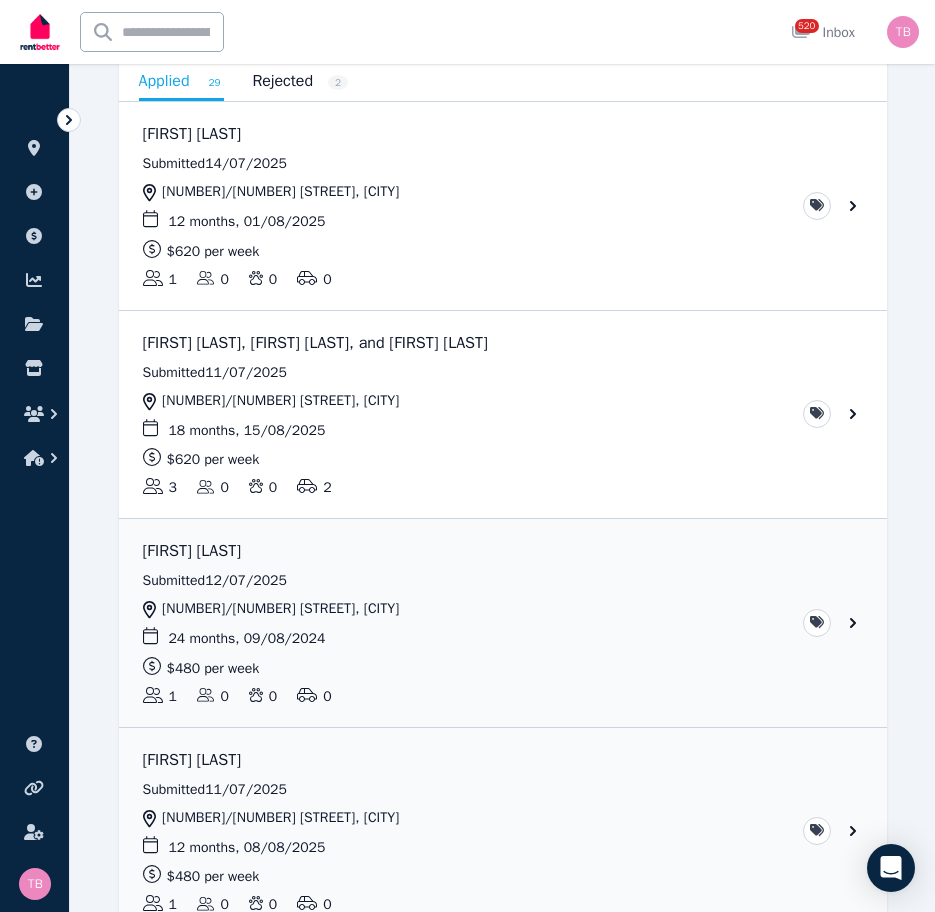 scroll, scrollTop: 0, scrollLeft: 0, axis: both 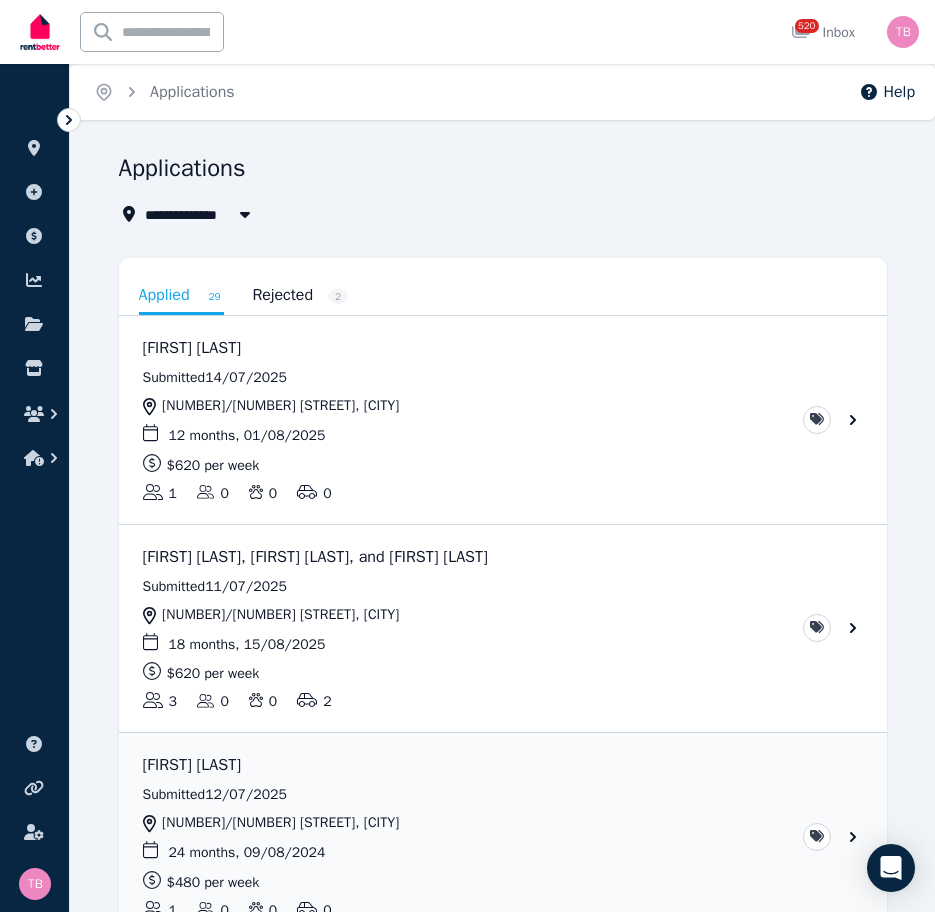 click on "All Properties" at bounding box center (203, 214) 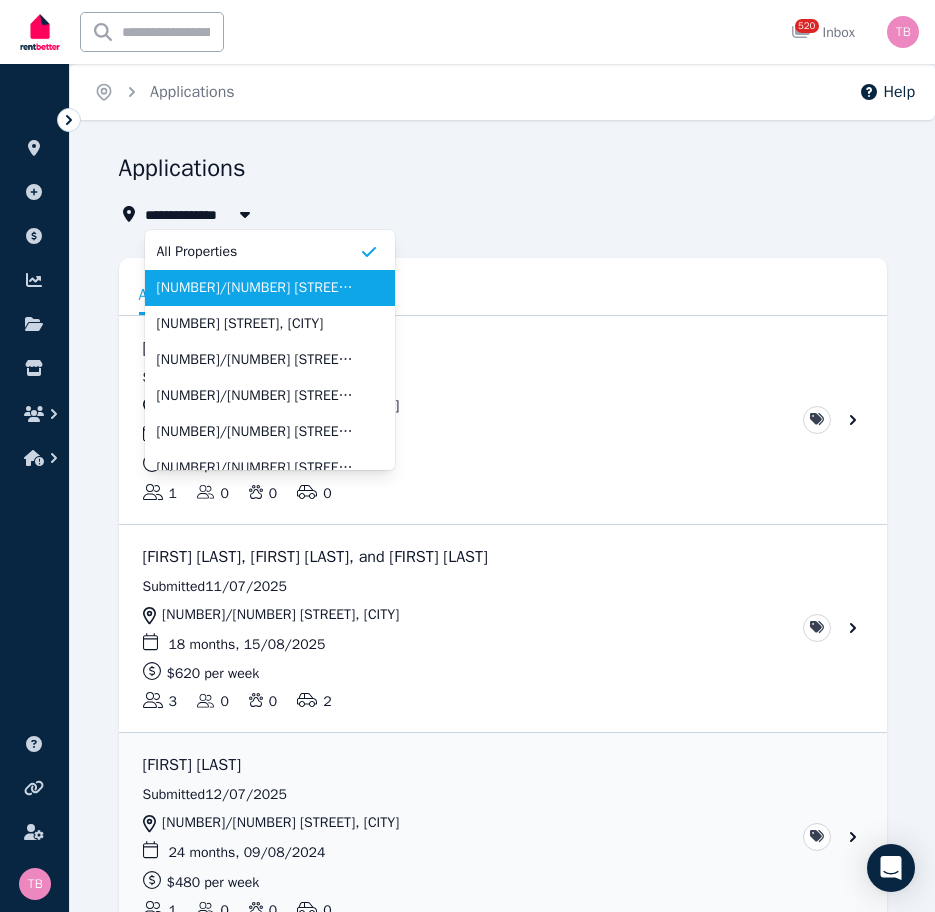 click on "[NUMBER]/[NUMBER] [STREET], [CITY]" at bounding box center [258, 288] 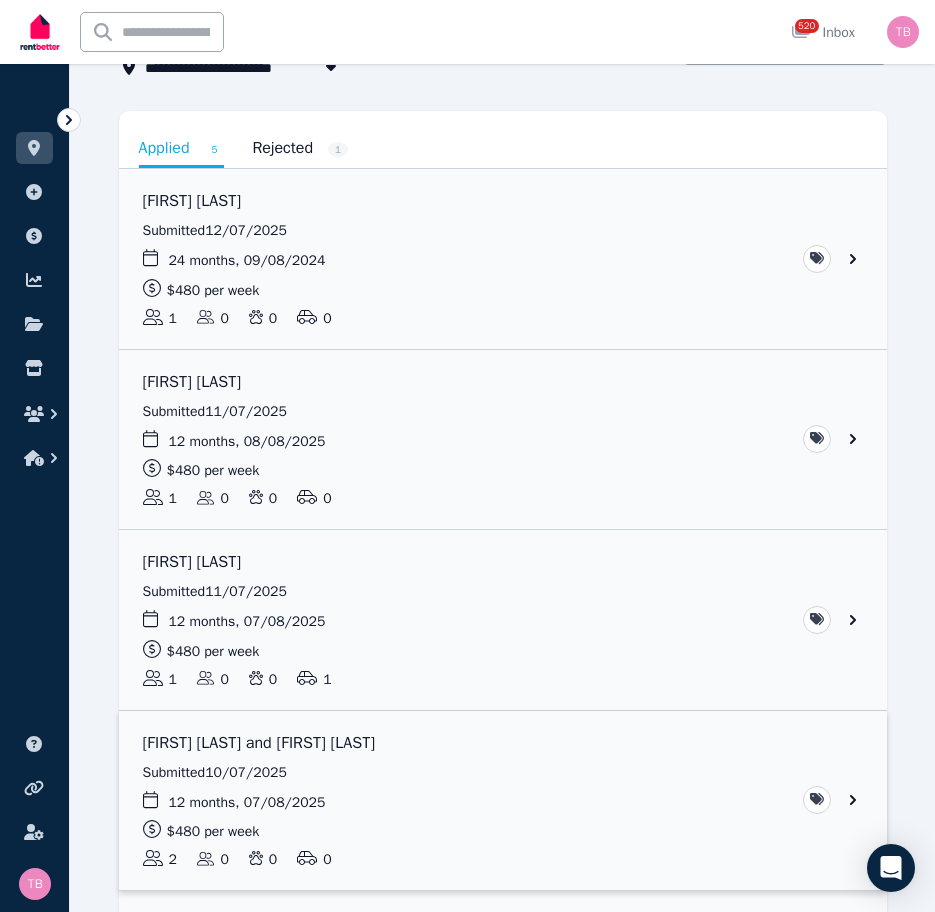 scroll, scrollTop: 101, scrollLeft: 0, axis: vertical 